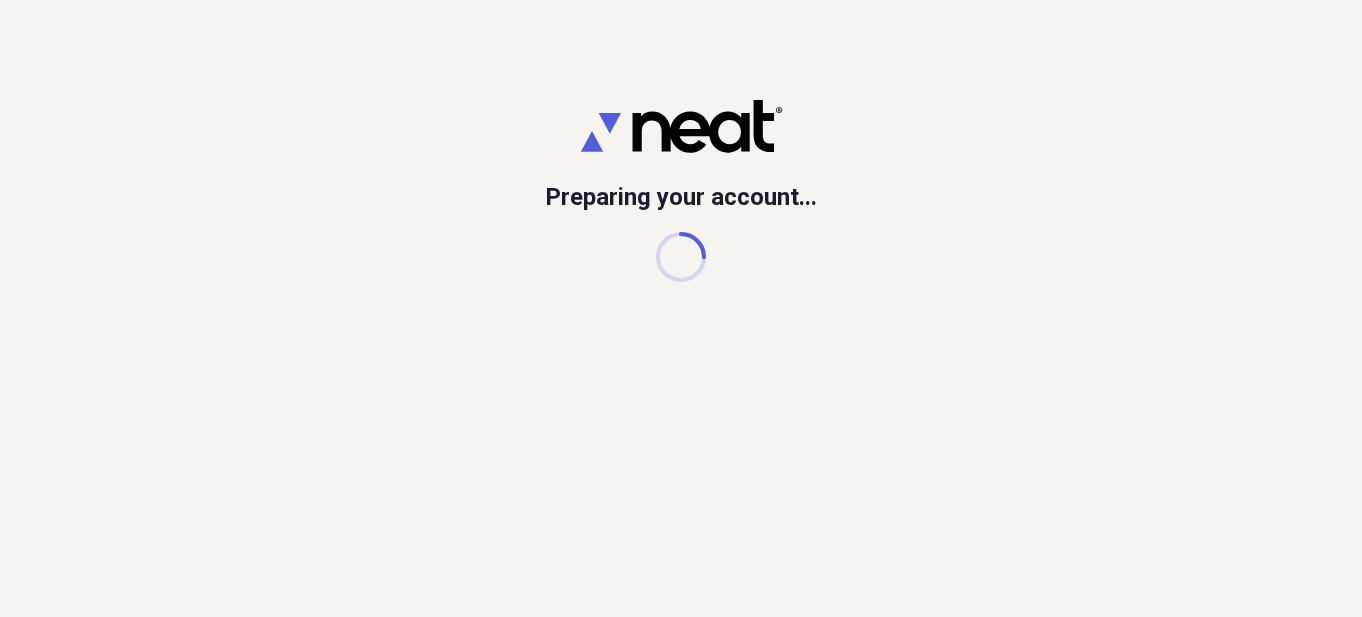 scroll, scrollTop: 0, scrollLeft: 0, axis: both 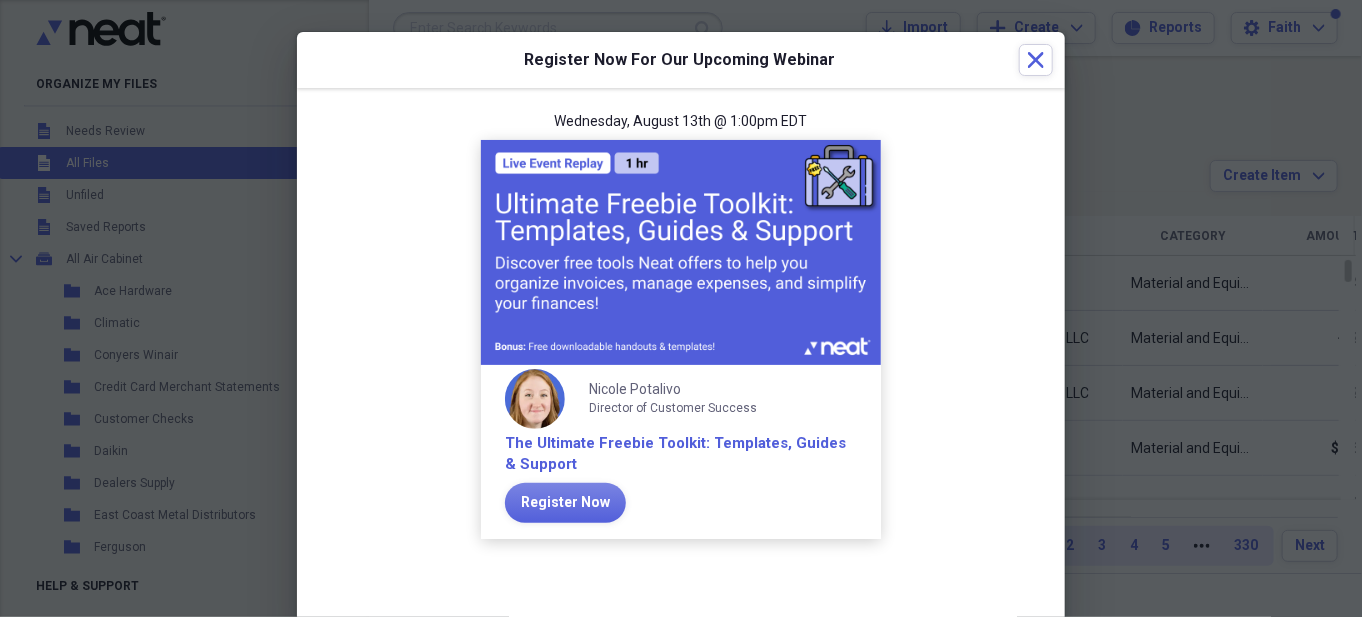 click on "Register Now For Our Upcoming Webinar Close" at bounding box center [681, 60] 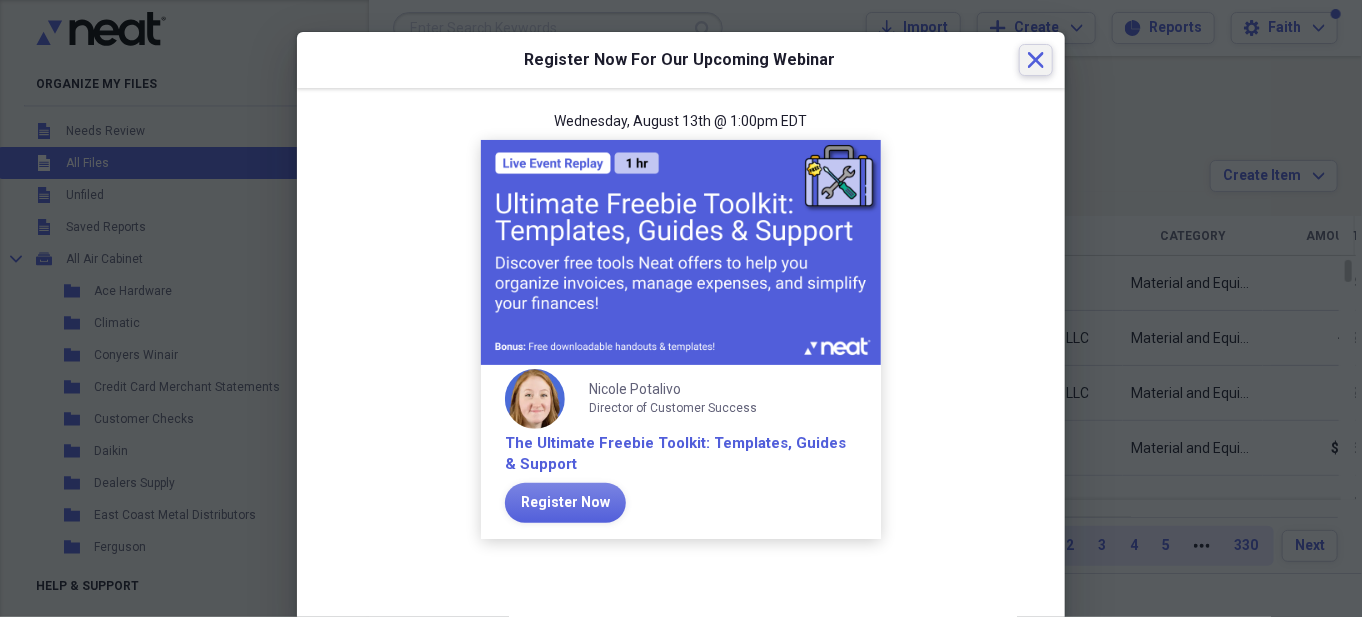 click on "Close" 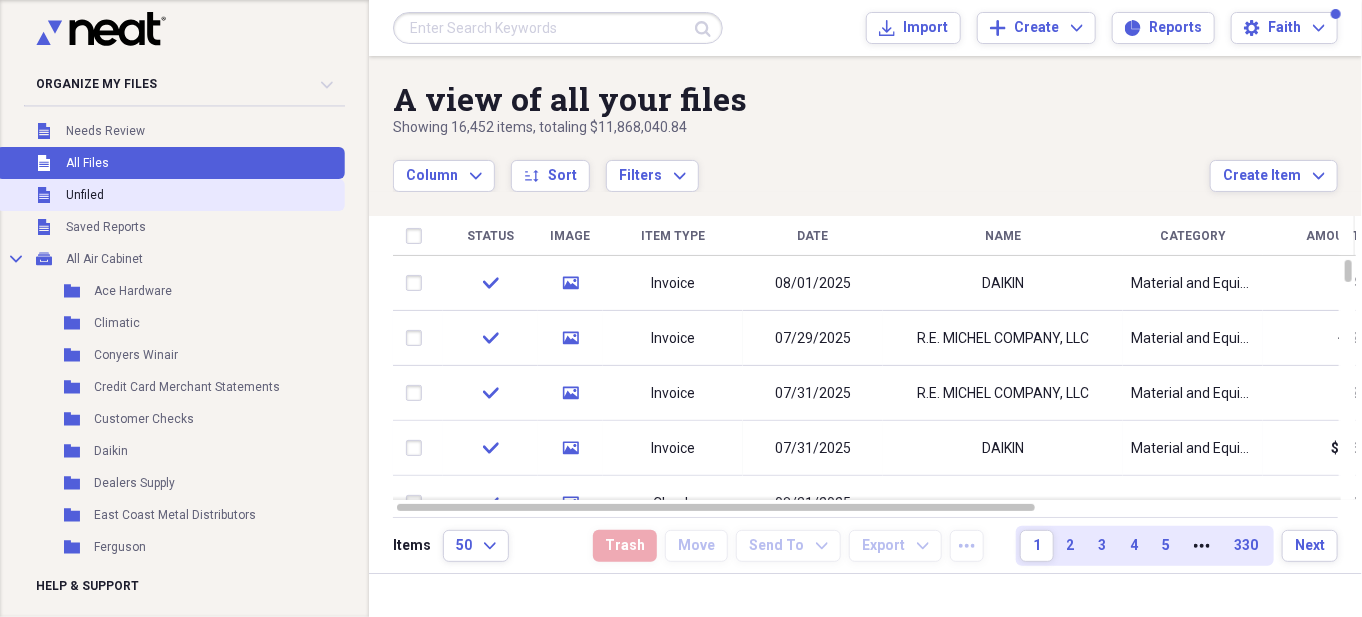 click on "Unfiled" at bounding box center (85, 195) 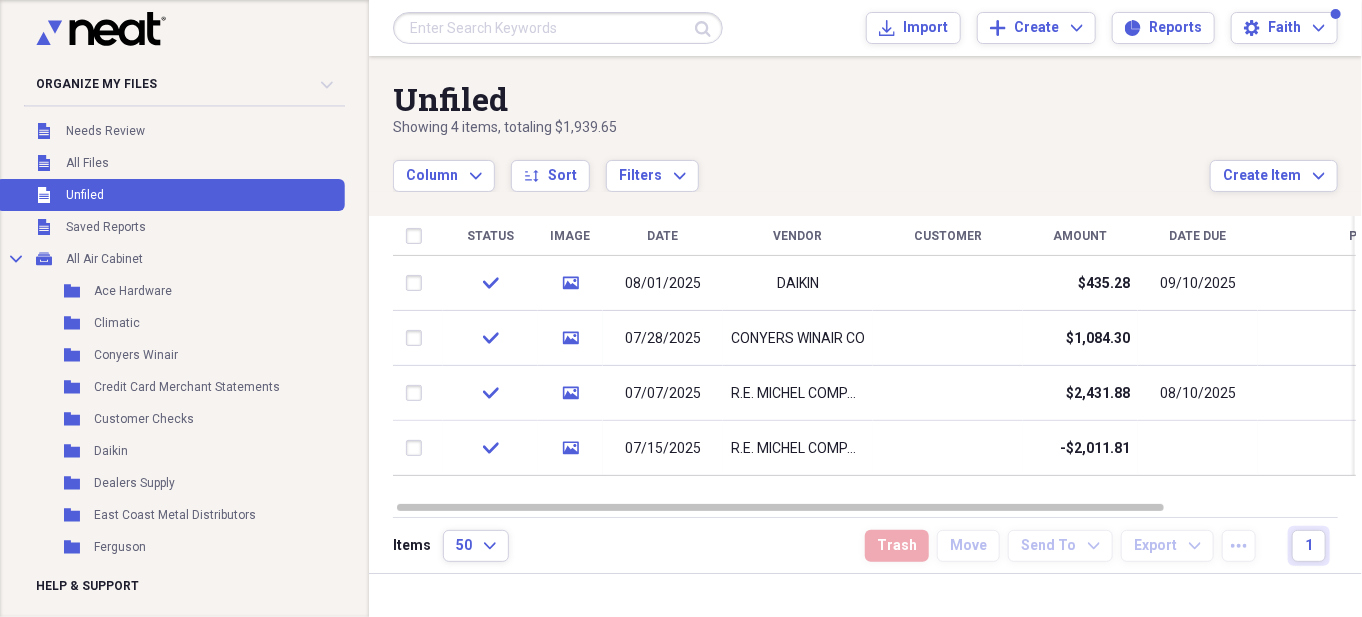 click at bounding box center [558, 28] 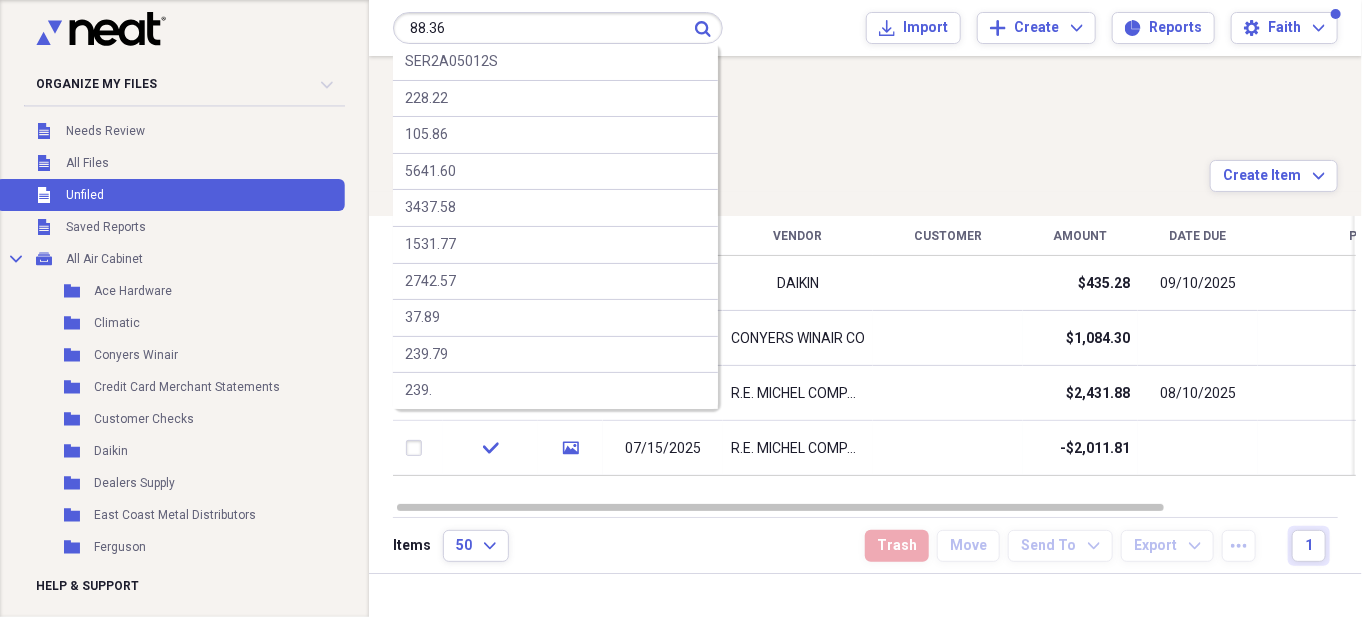 type on "88.36" 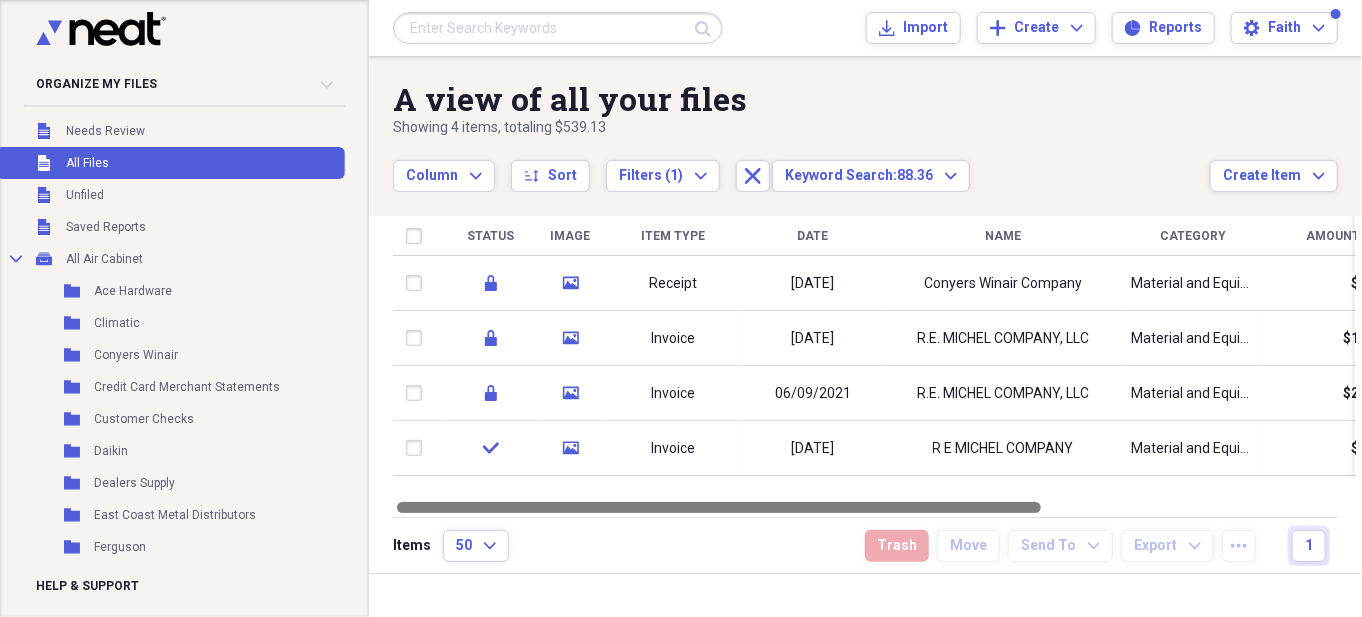 drag, startPoint x: 814, startPoint y: 504, endPoint x: 514, endPoint y: 493, distance: 300.2016 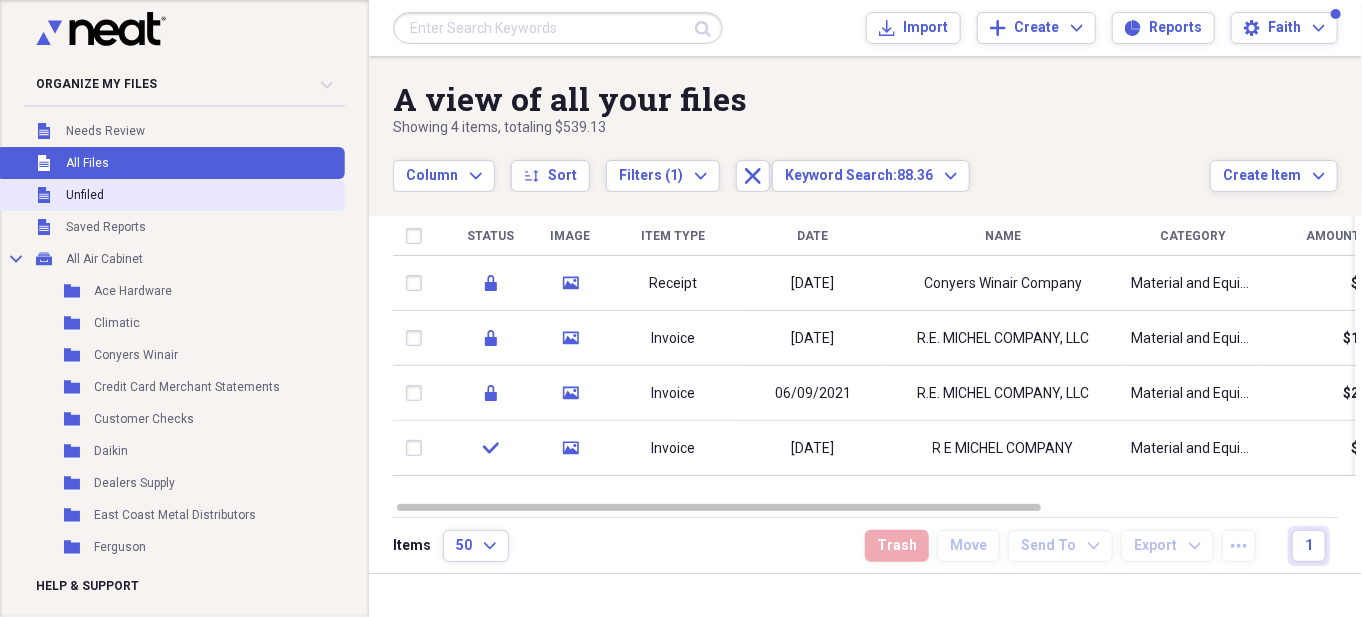 click on "Unfiled" at bounding box center [85, 195] 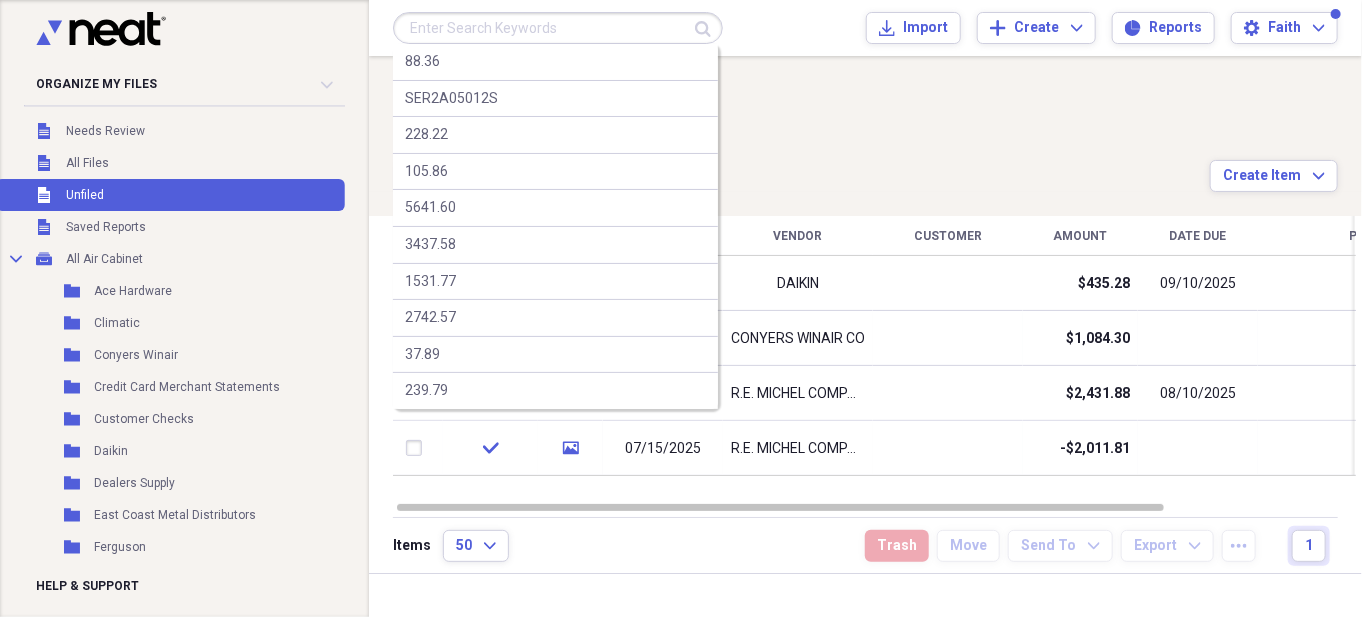click at bounding box center [558, 28] 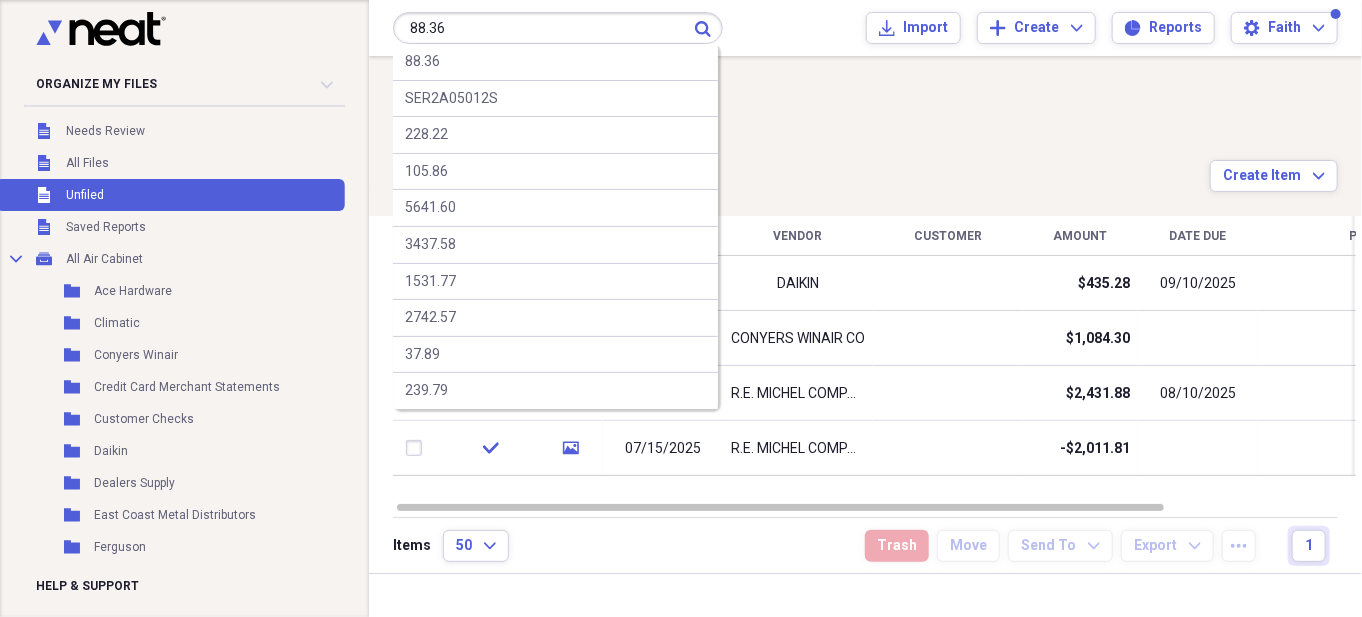 type on "88.36" 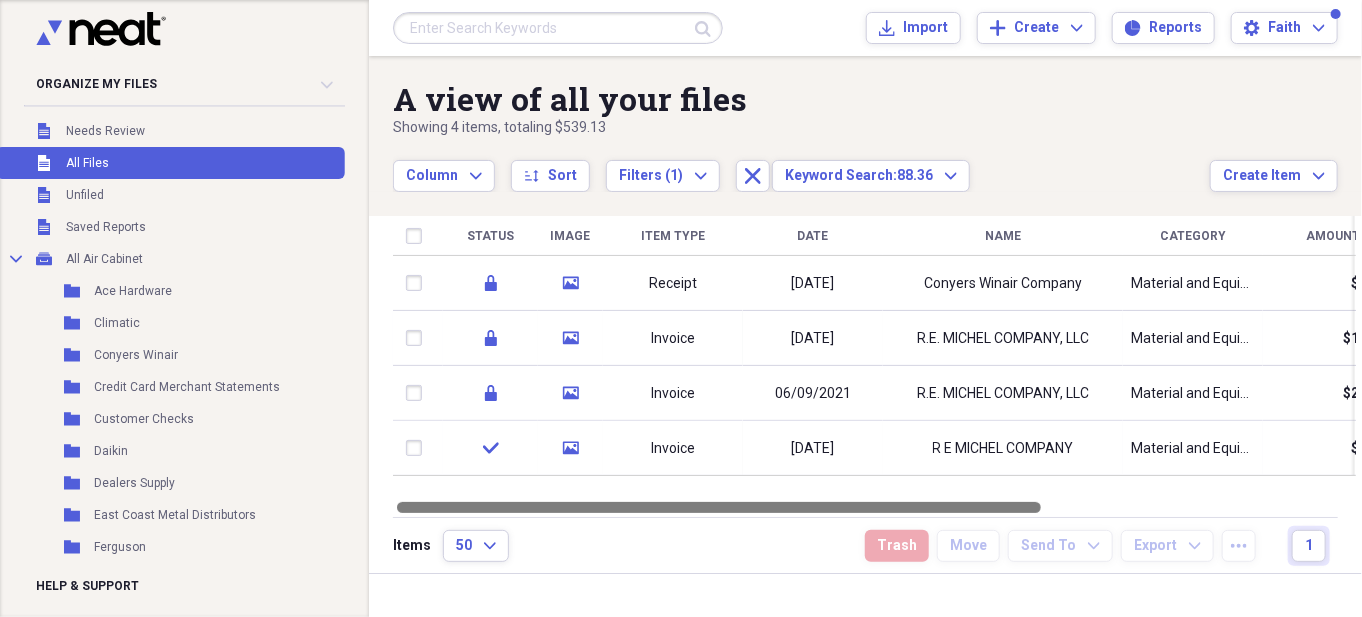 drag, startPoint x: 921, startPoint y: 509, endPoint x: 790, endPoint y: 526, distance: 132.09845 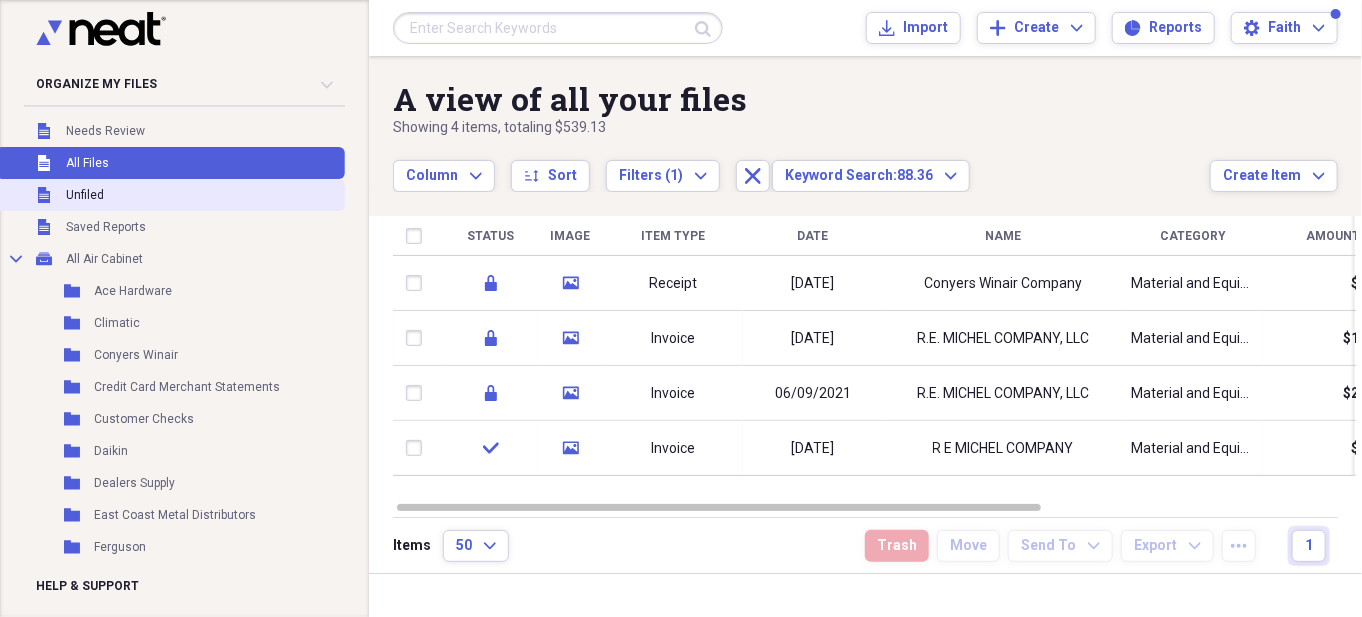 click on "Unfiled Unfiled" at bounding box center [170, 195] 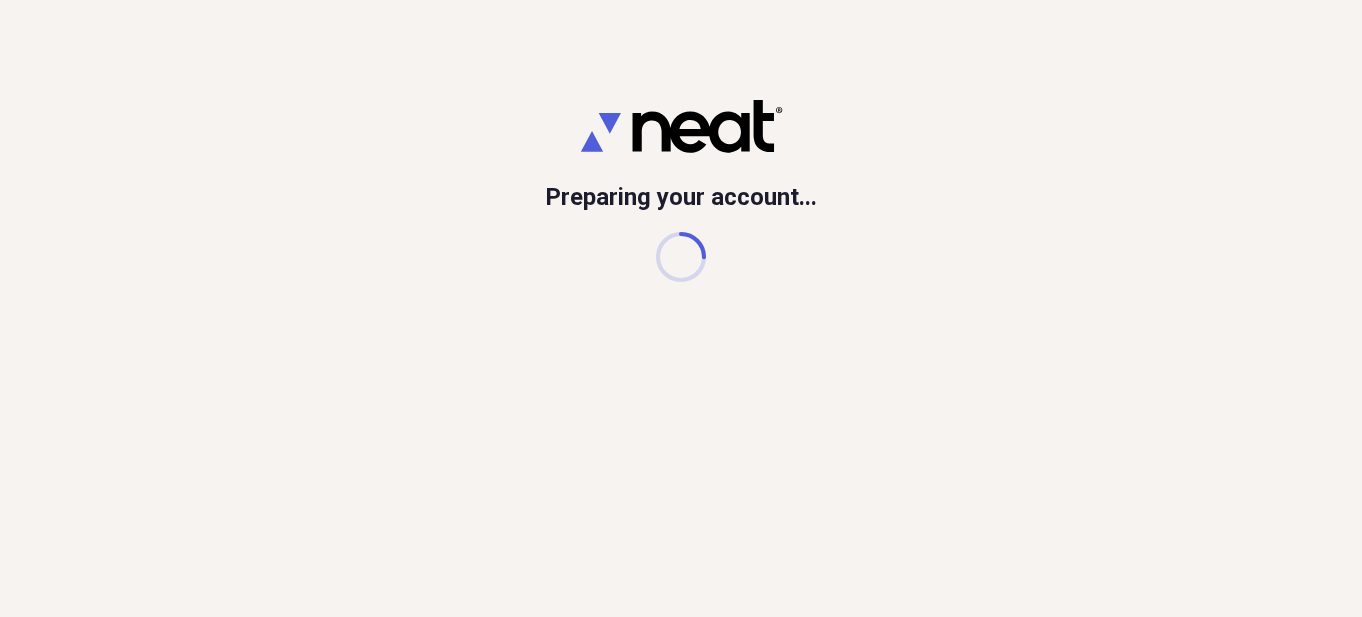 scroll, scrollTop: 0, scrollLeft: 0, axis: both 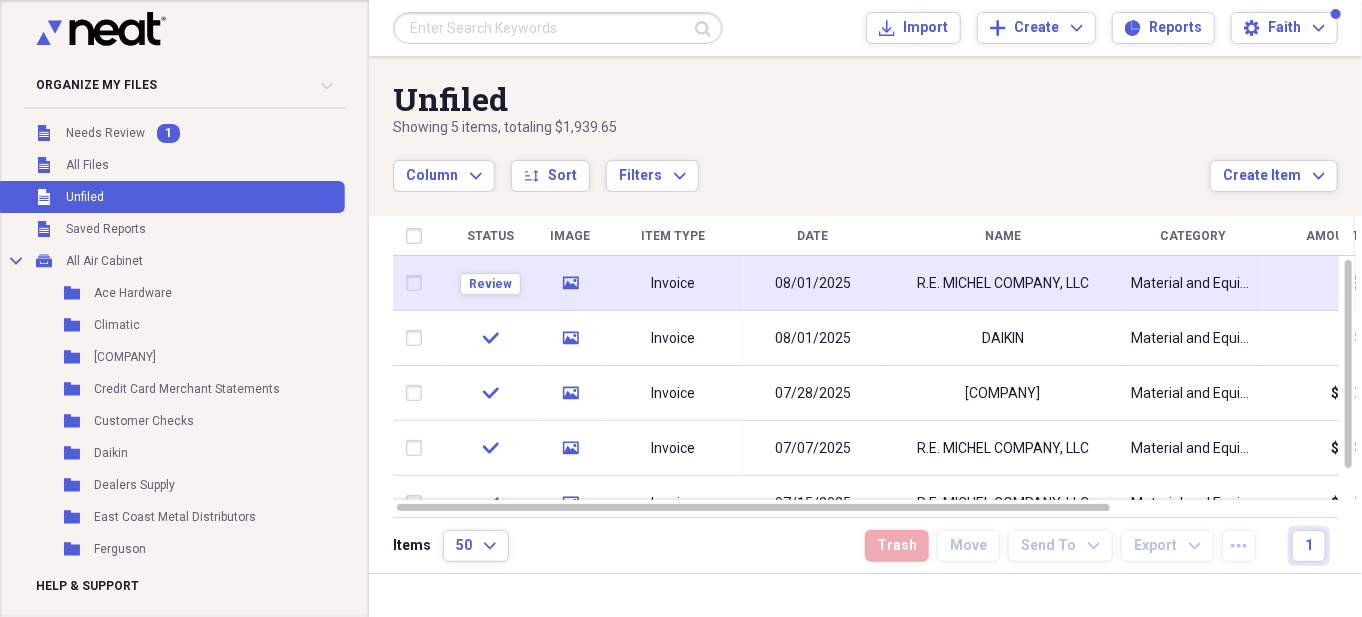 click on "Invoice" at bounding box center [673, 283] 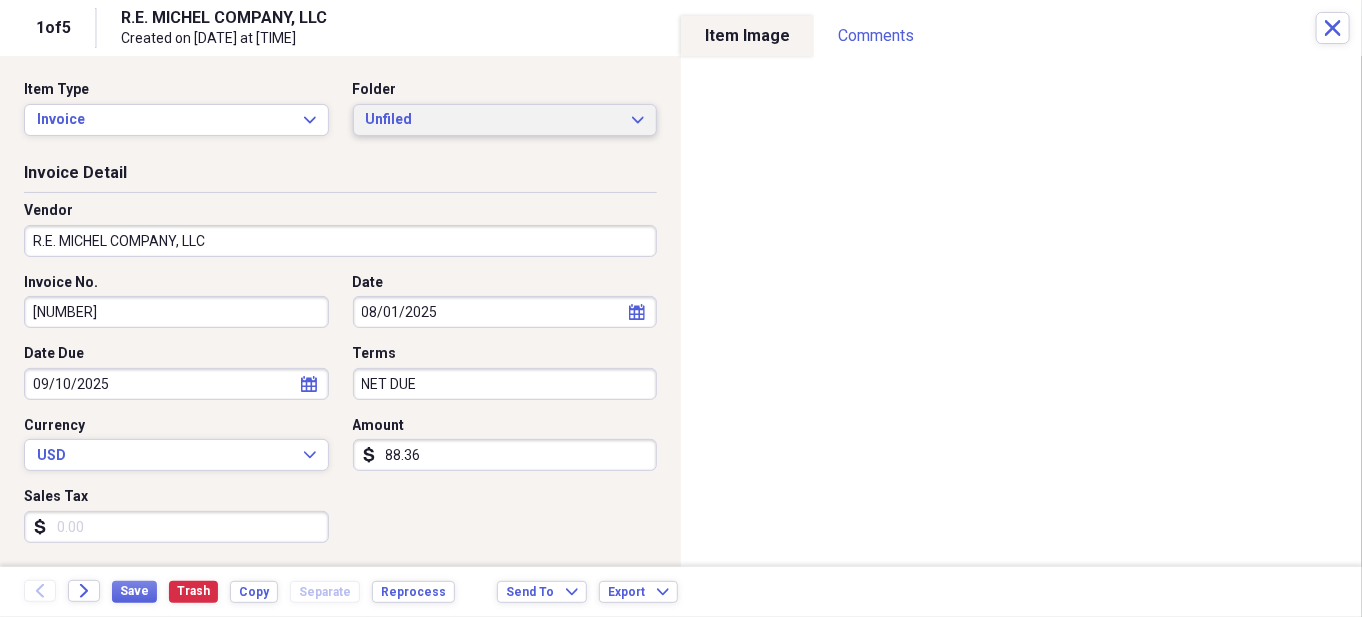 click on "Unfiled" at bounding box center (493, 120) 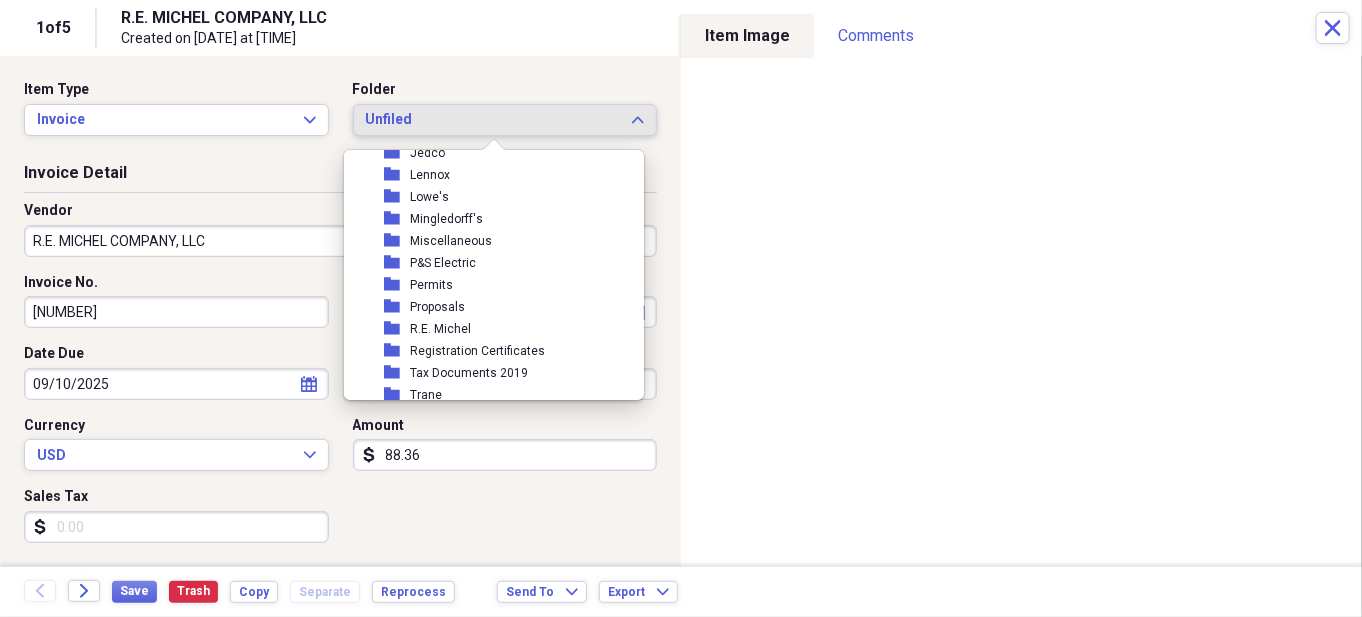 scroll, scrollTop: 400, scrollLeft: 0, axis: vertical 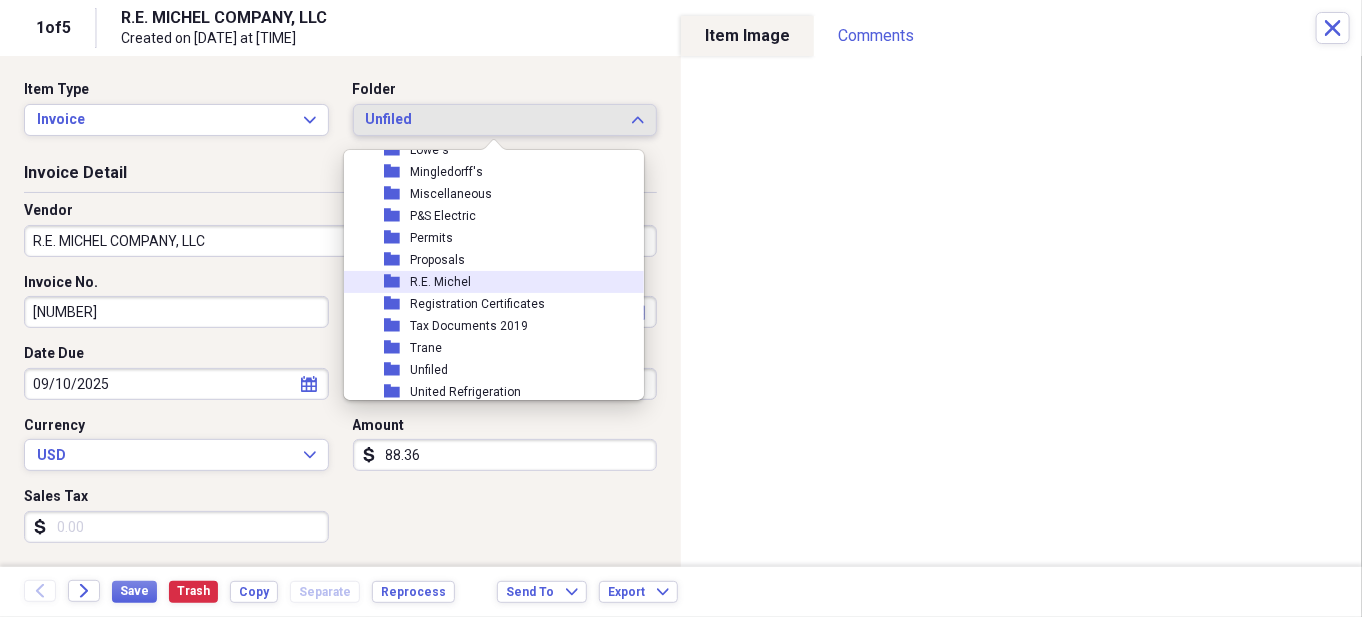 click on "R.E. Michel" at bounding box center (440, 282) 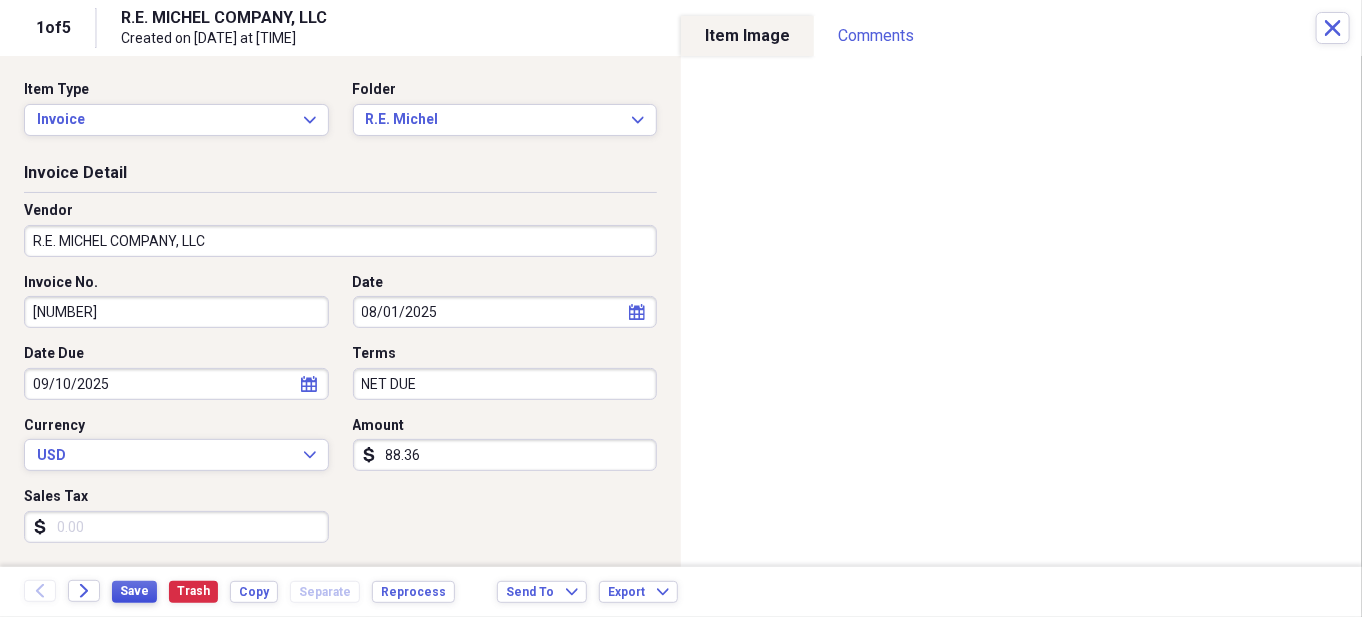 click on "Save" at bounding box center (134, 591) 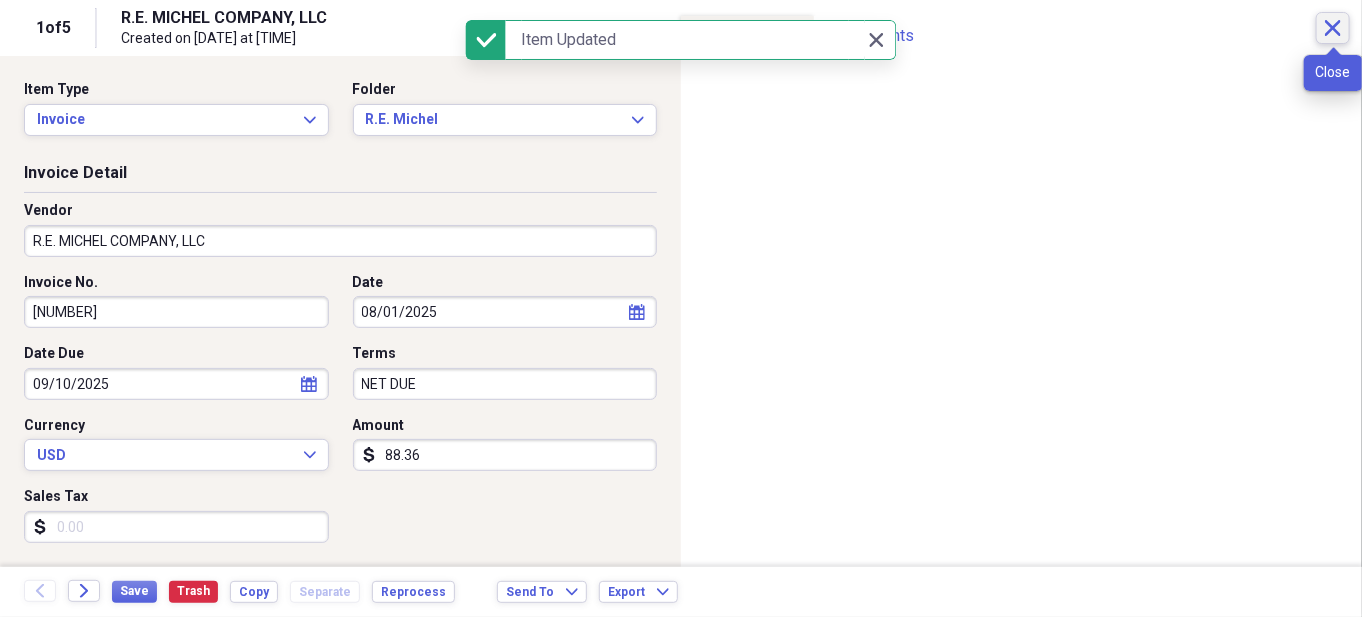 click on "Close" at bounding box center [1333, 28] 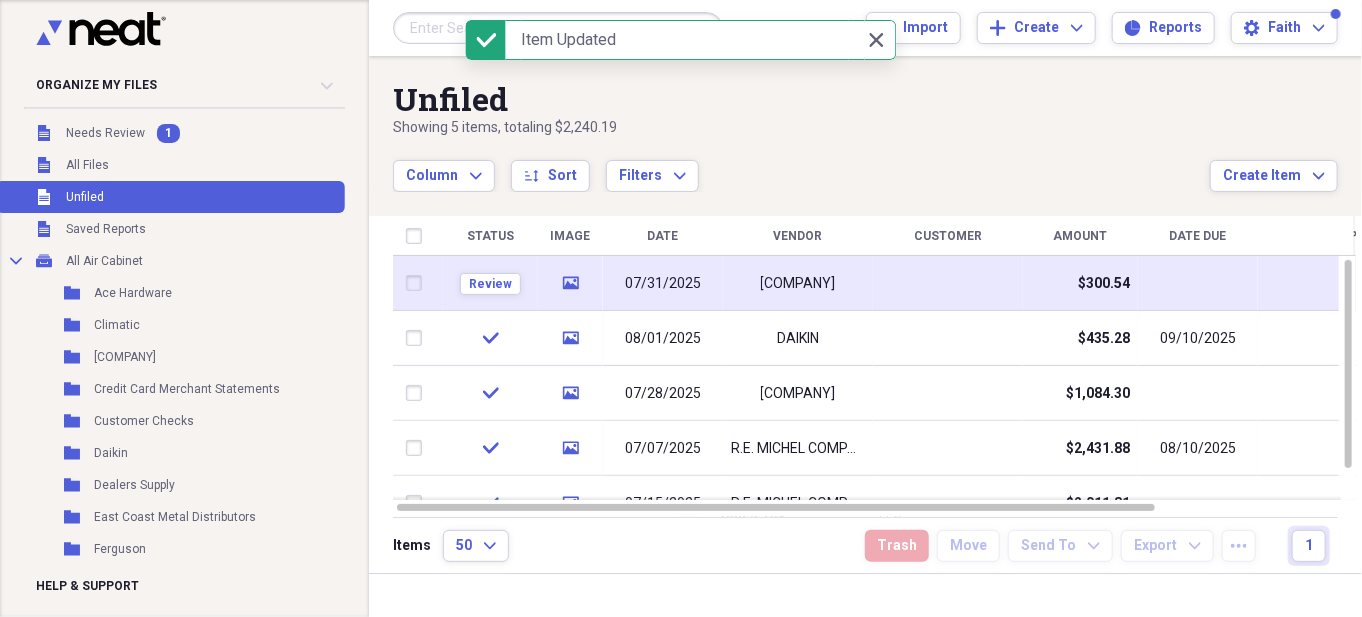 click at bounding box center (948, 283) 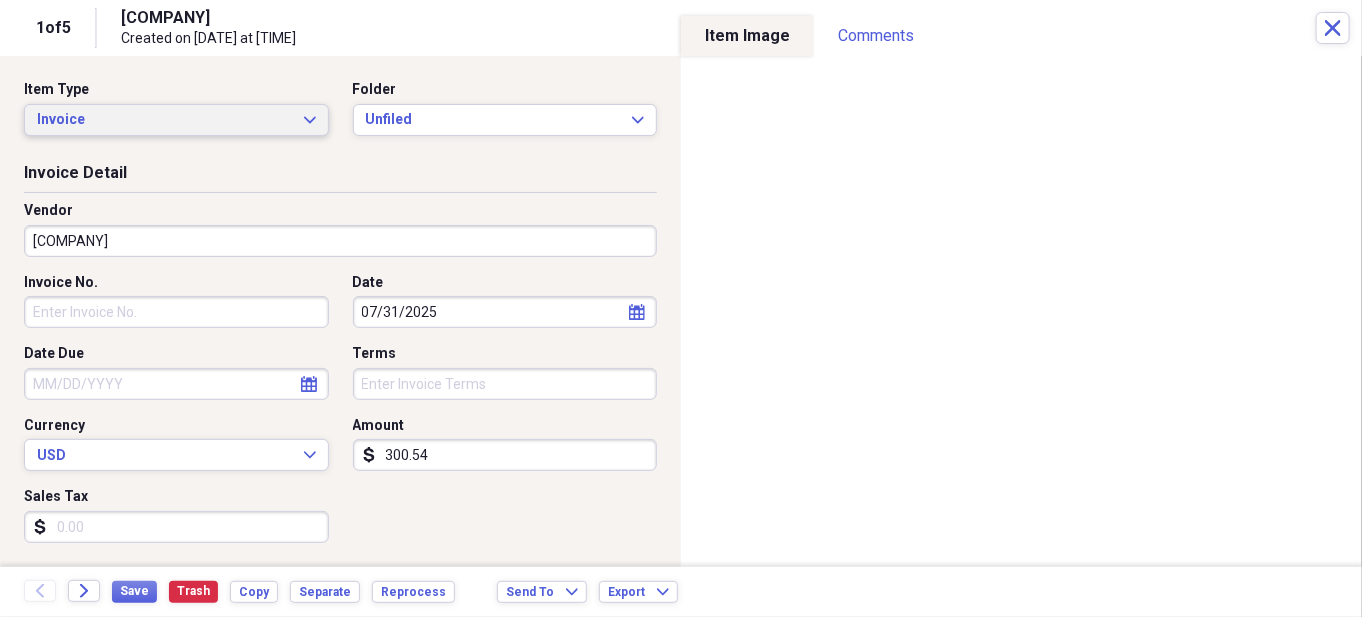 click on "Invoice" at bounding box center (164, 120) 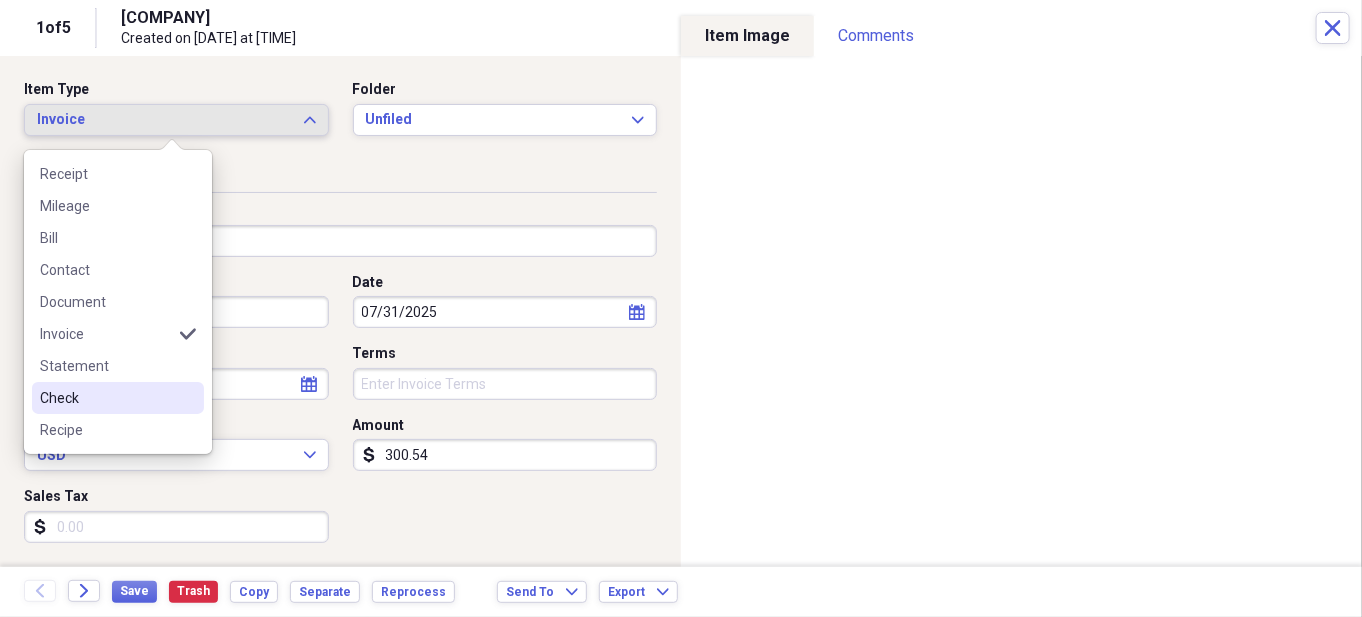 click on "Check" at bounding box center (106, 398) 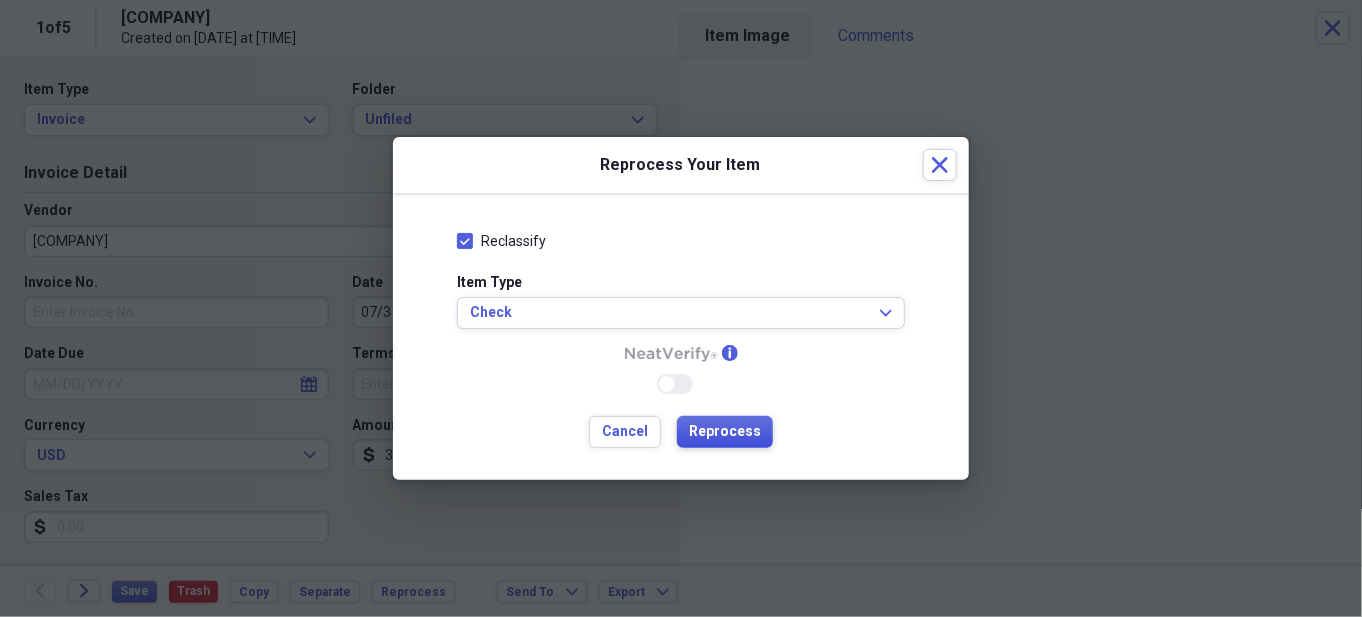 click on "Reprocess" at bounding box center (725, 432) 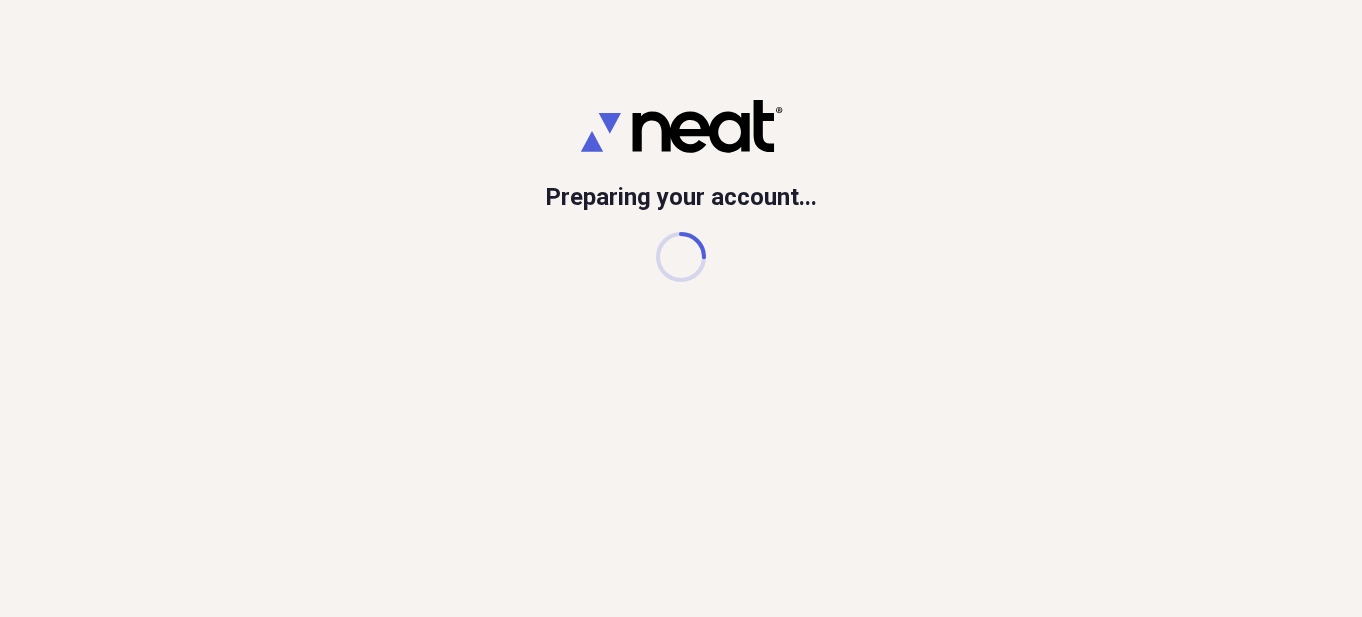 scroll, scrollTop: 0, scrollLeft: 0, axis: both 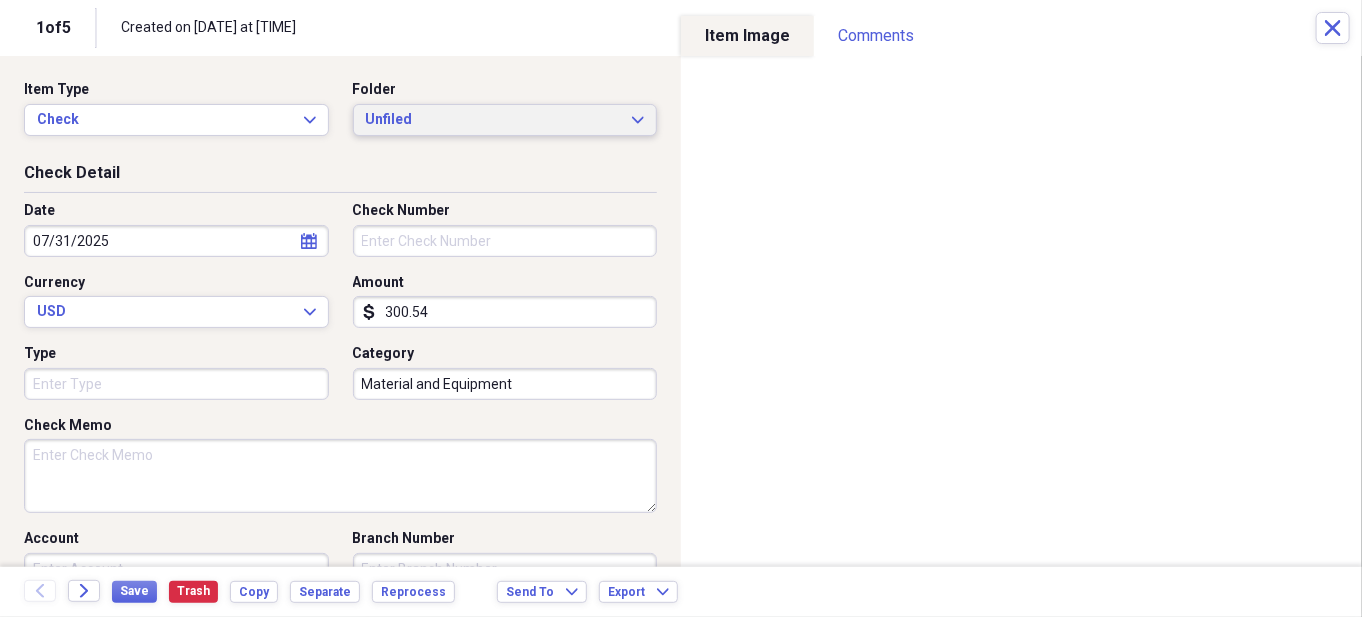 click on "Unfiled Expand" at bounding box center [505, 120] 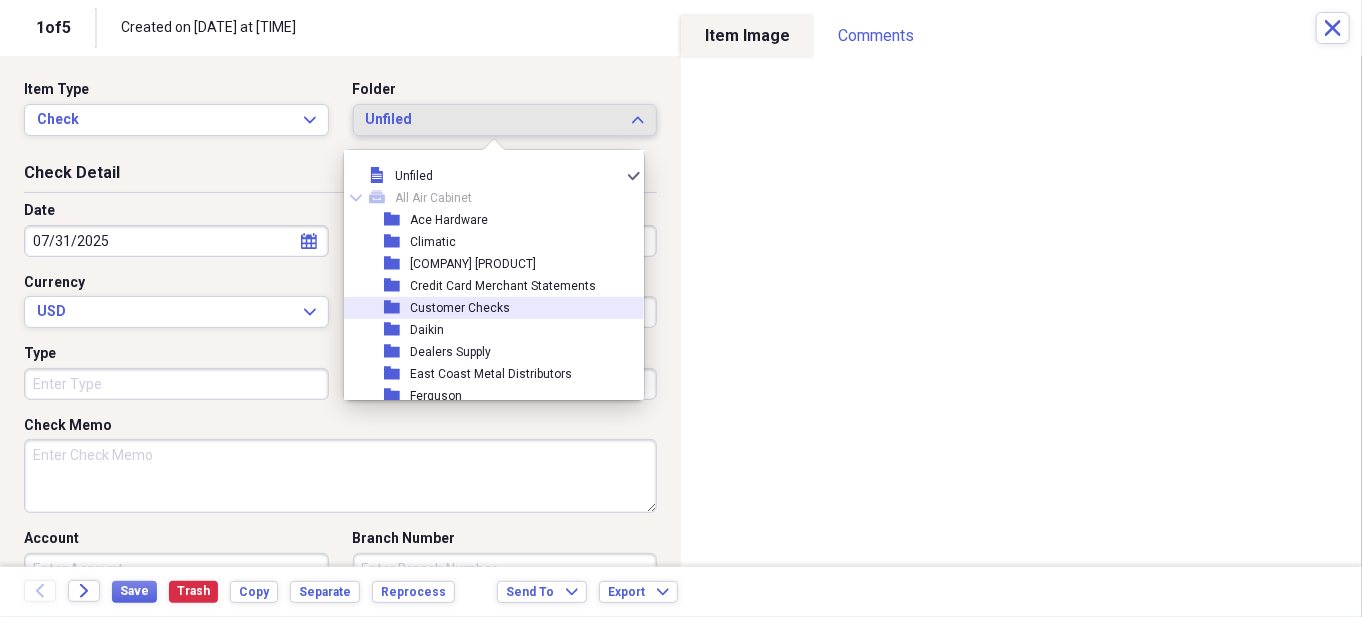 click on "Customer Checks" at bounding box center (460, 308) 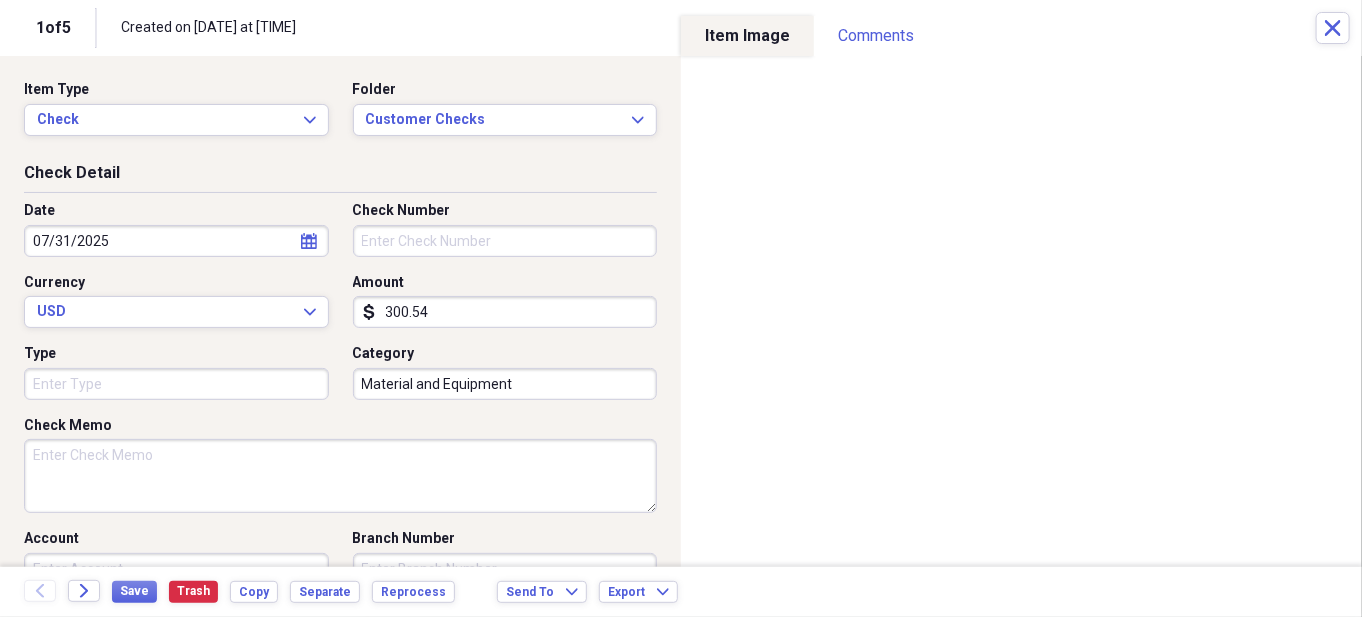 click on "Check Number" at bounding box center (505, 241) 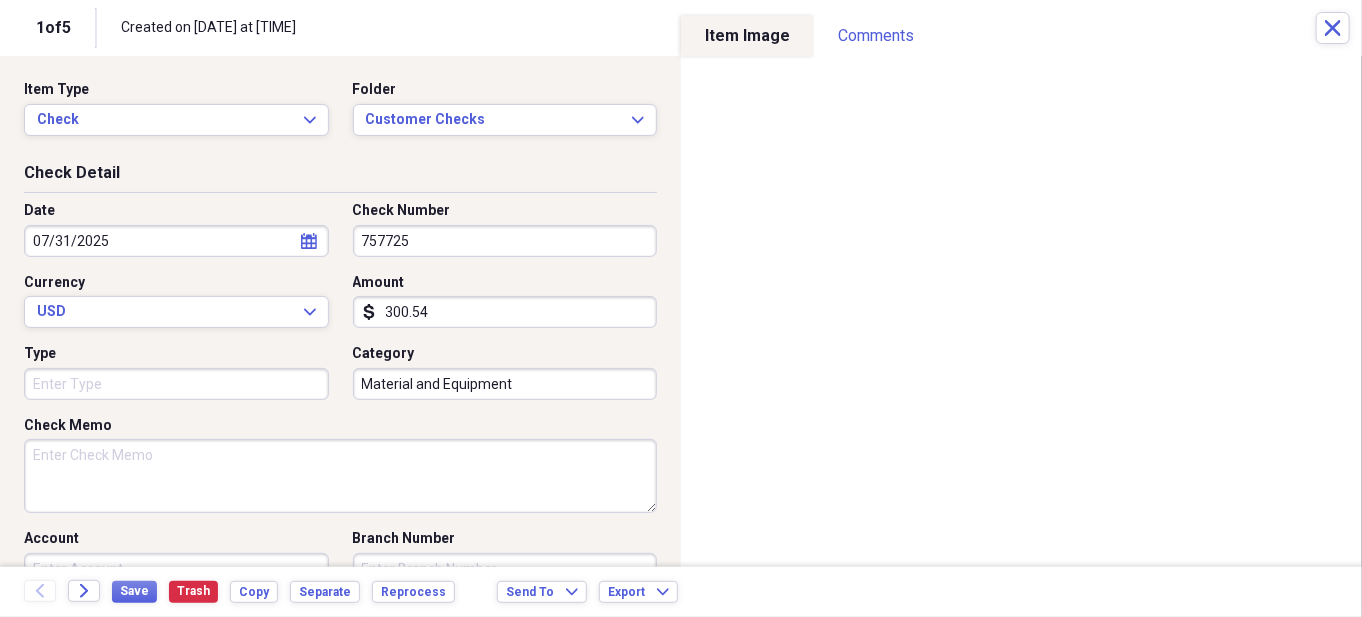 type on "757725" 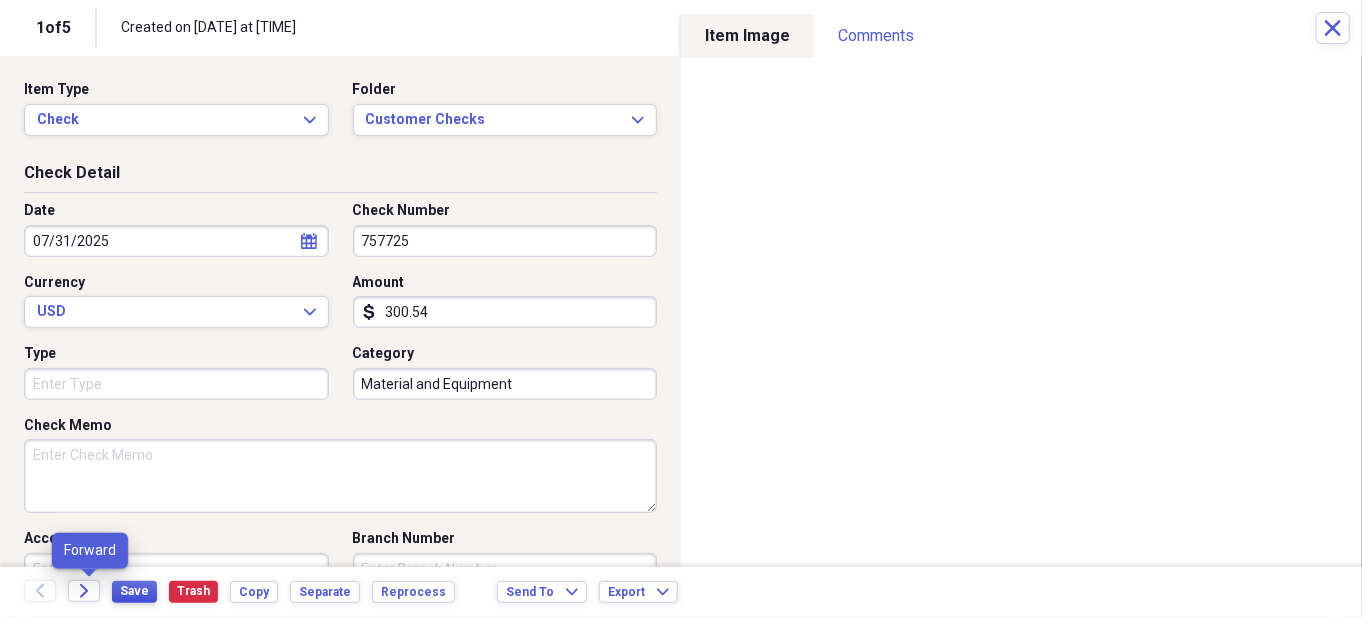 click on "Save" at bounding box center (134, 592) 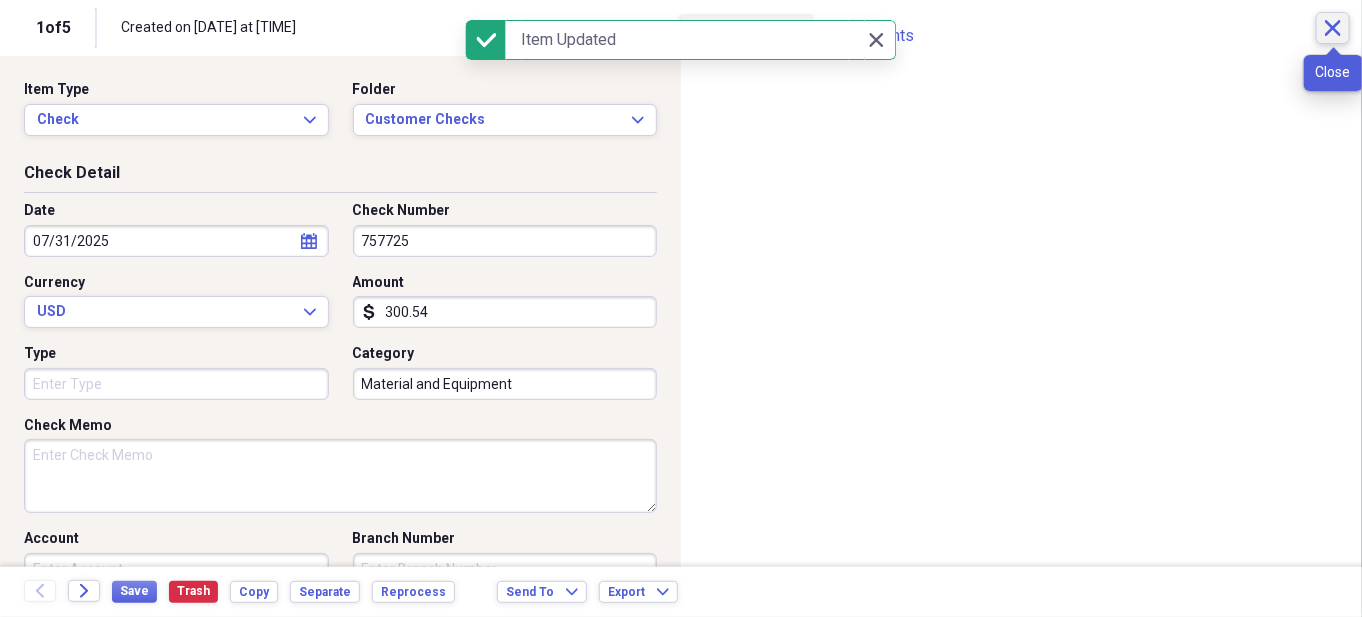 click 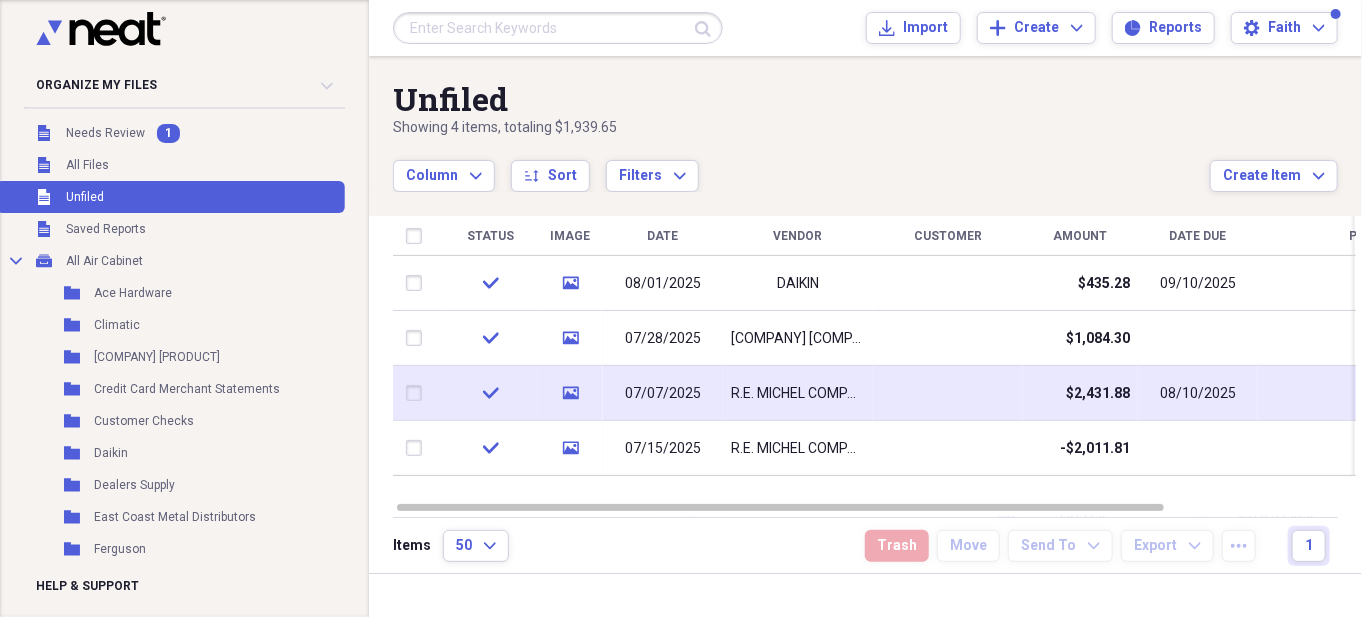 click on "media" at bounding box center [570, 393] 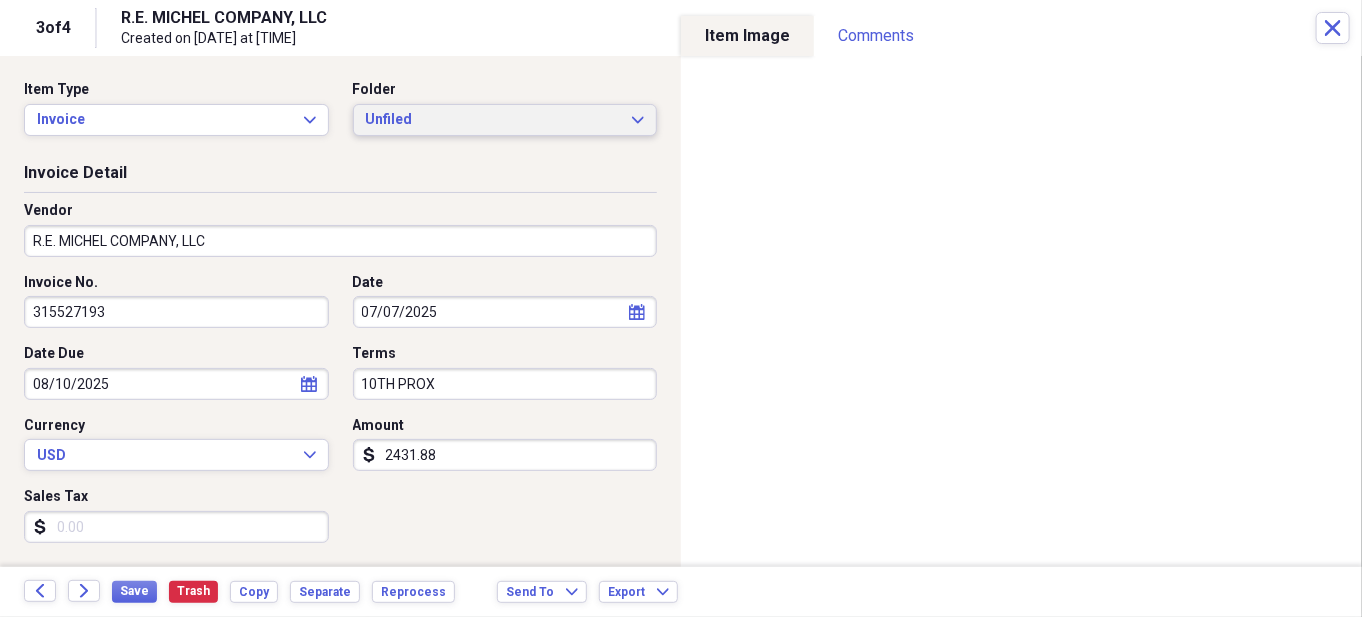 click on "Unfiled" at bounding box center (493, 120) 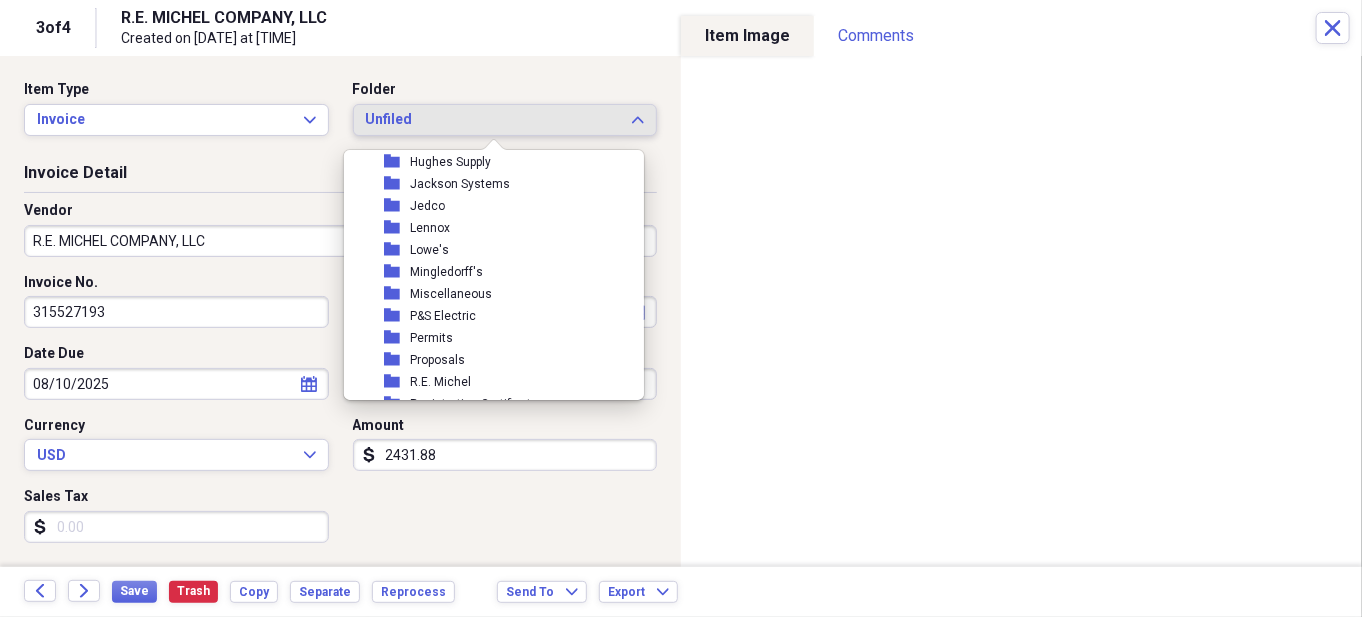 scroll, scrollTop: 400, scrollLeft: 0, axis: vertical 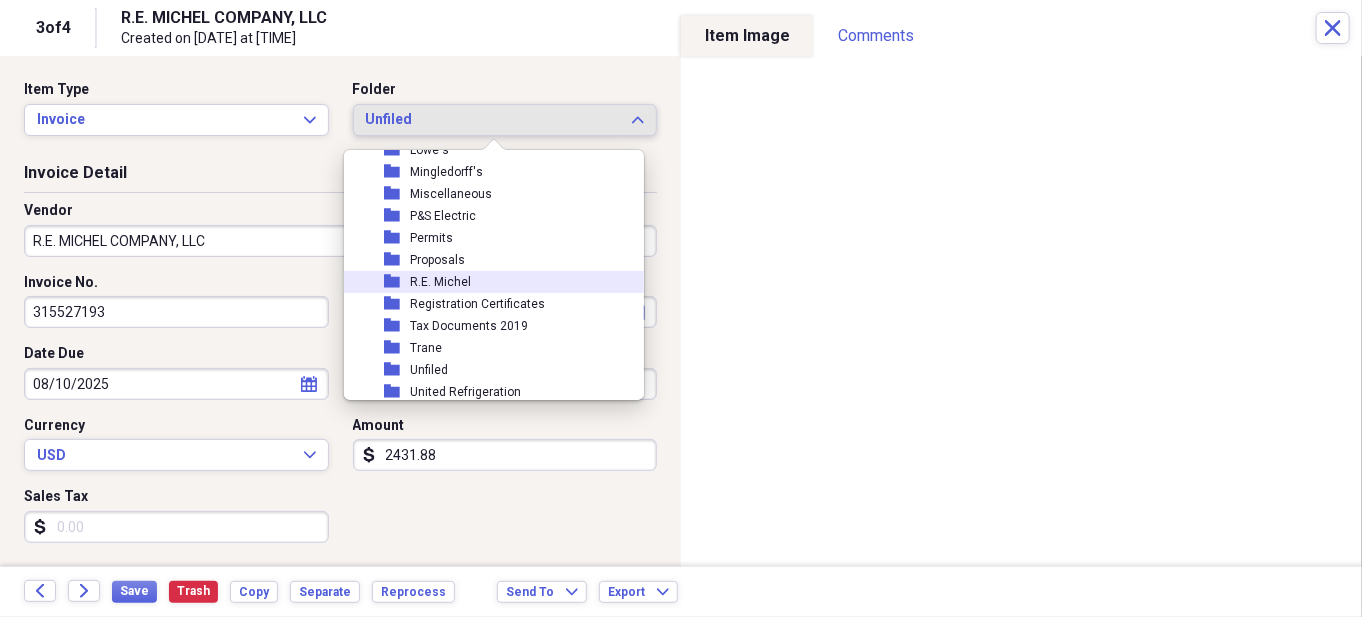 click on "R.E. Michel" at bounding box center [440, 282] 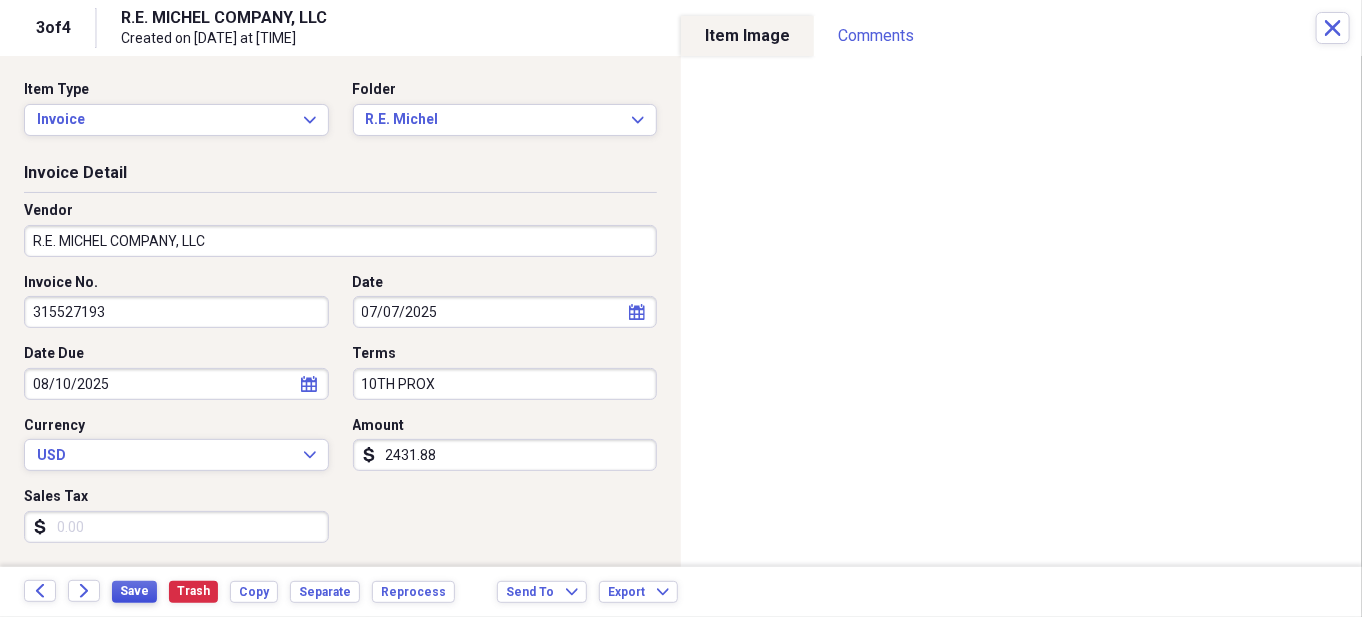 click on "Save" at bounding box center (134, 591) 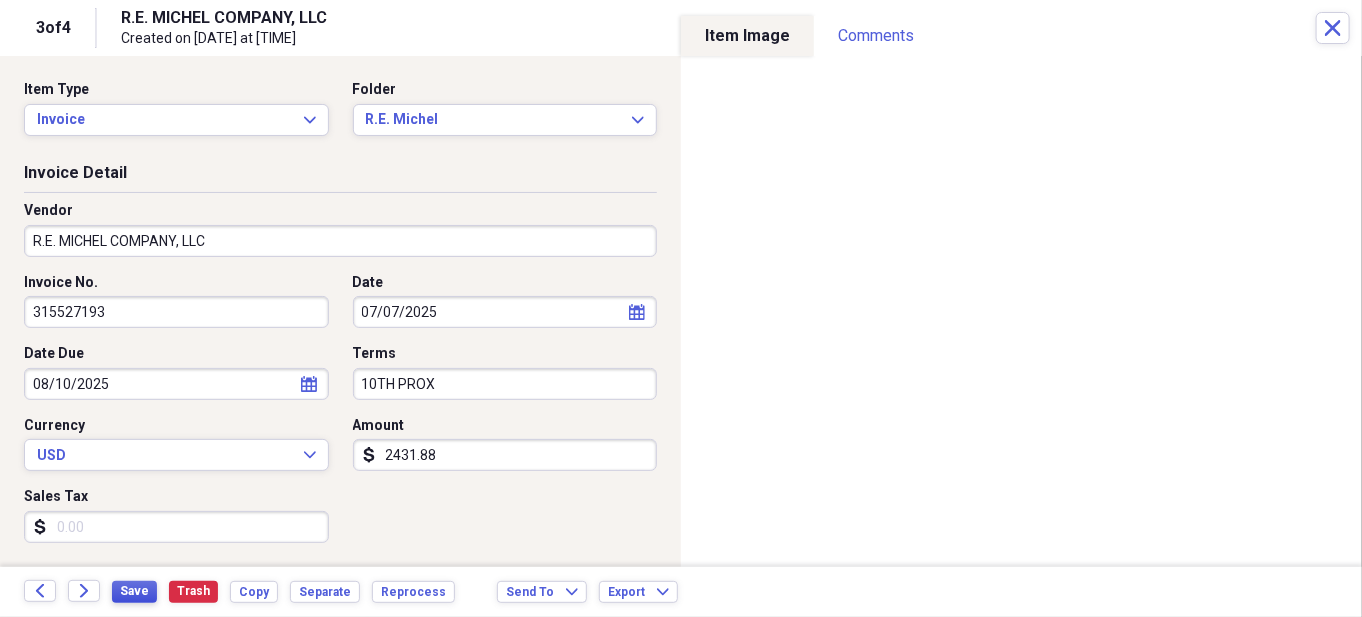 click on "Save" at bounding box center (134, 591) 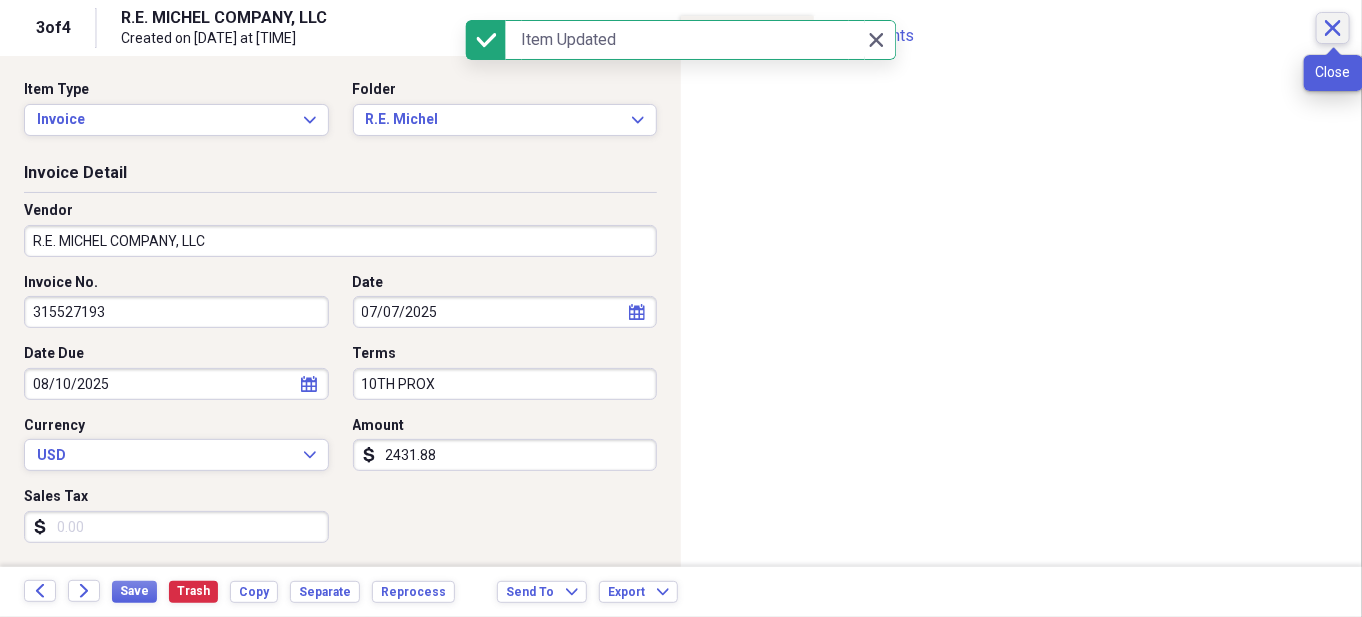 click on "Close" at bounding box center [1333, 28] 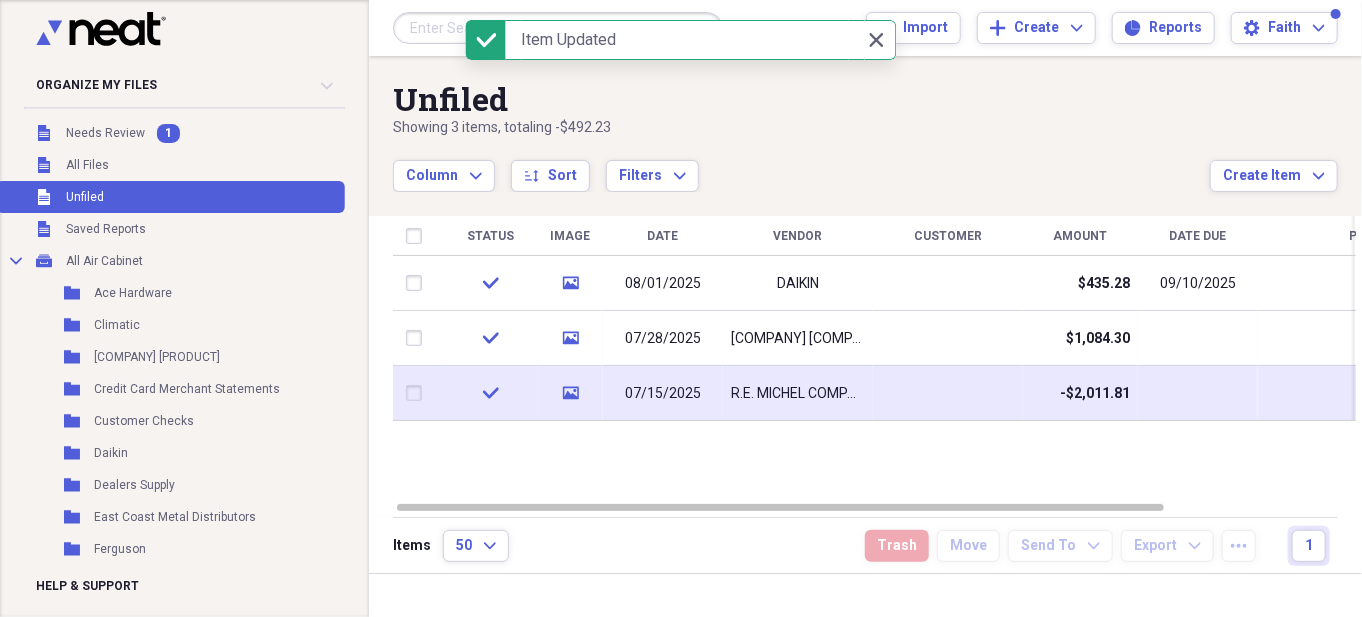 click on "07/15/2025" at bounding box center (663, 393) 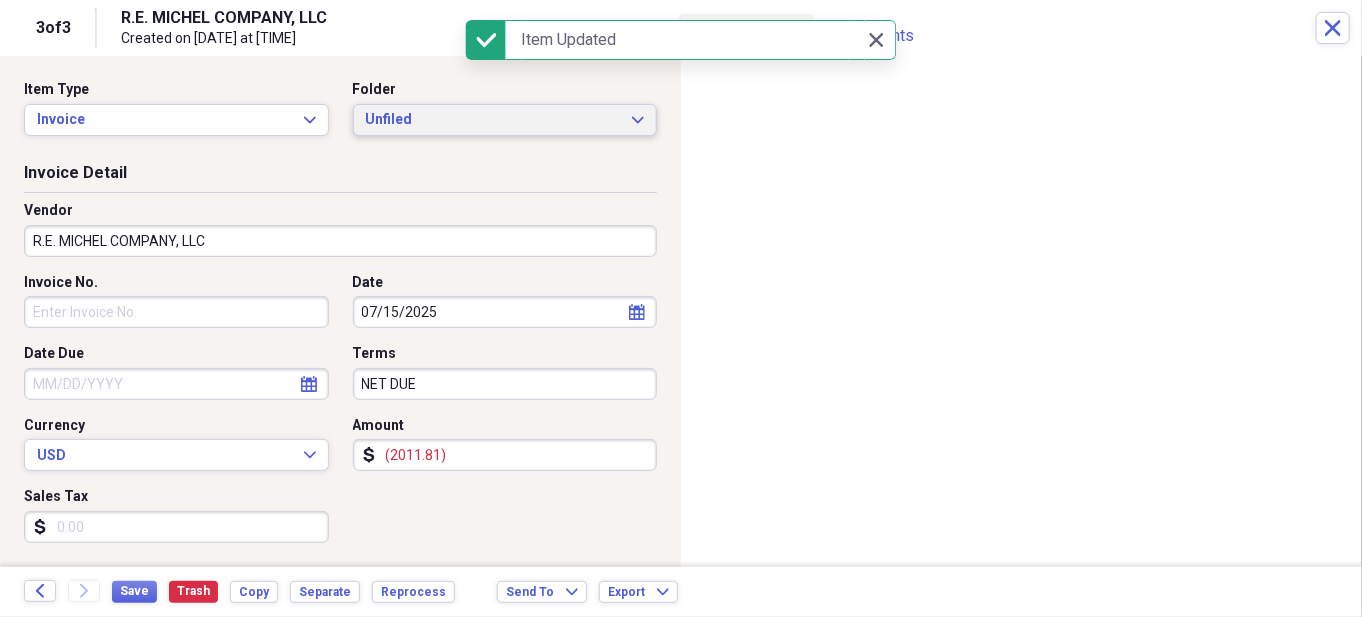 click on "Unfiled" at bounding box center (493, 120) 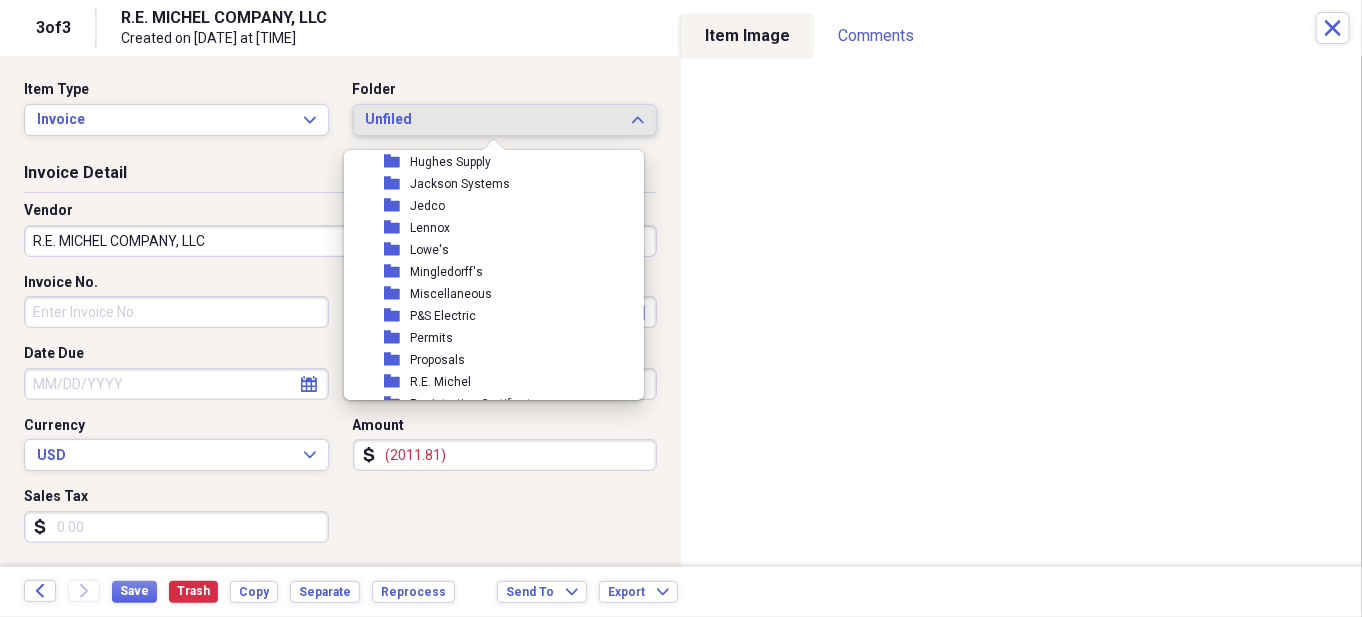 scroll, scrollTop: 400, scrollLeft: 0, axis: vertical 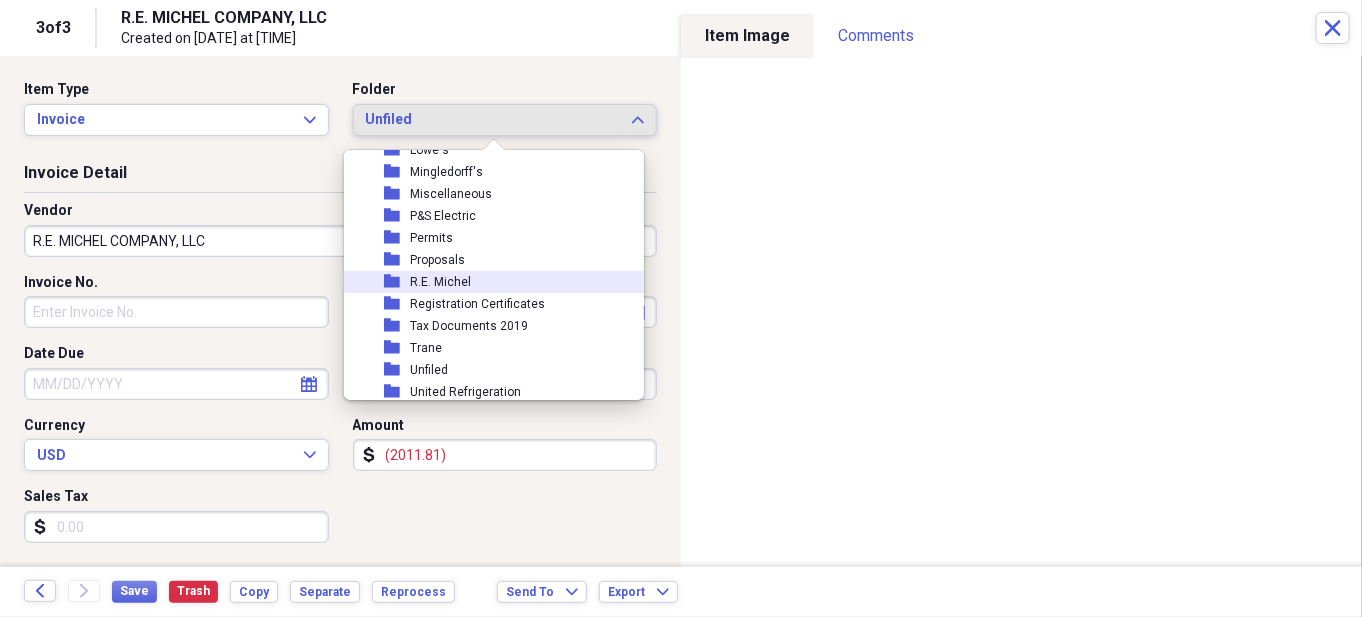 click on "folder R.E. Michel" at bounding box center [486, 282] 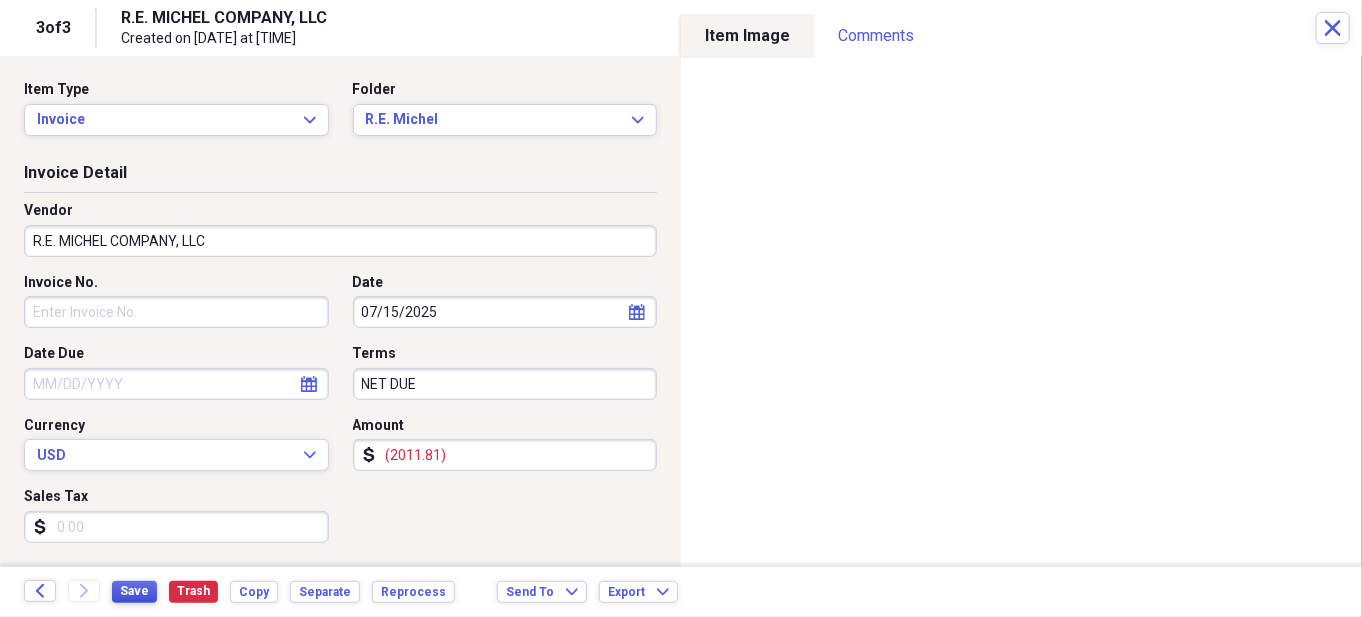 click on "Save" at bounding box center [134, 591] 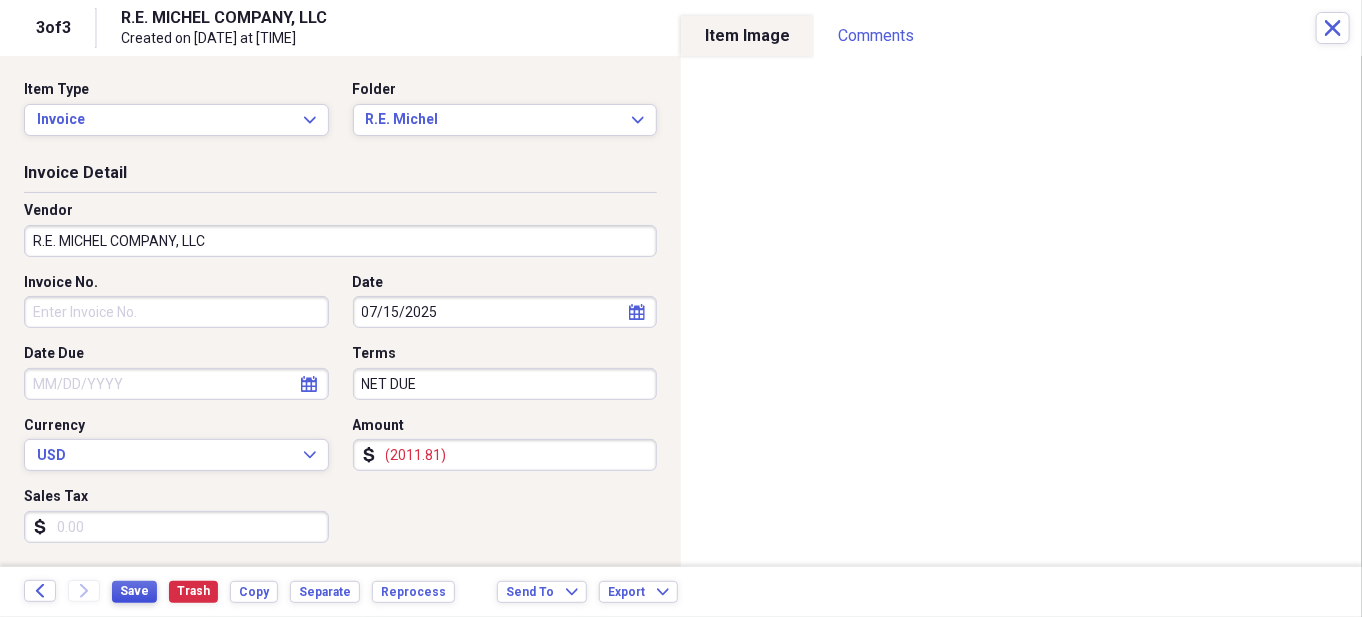 click on "Save" at bounding box center (134, 591) 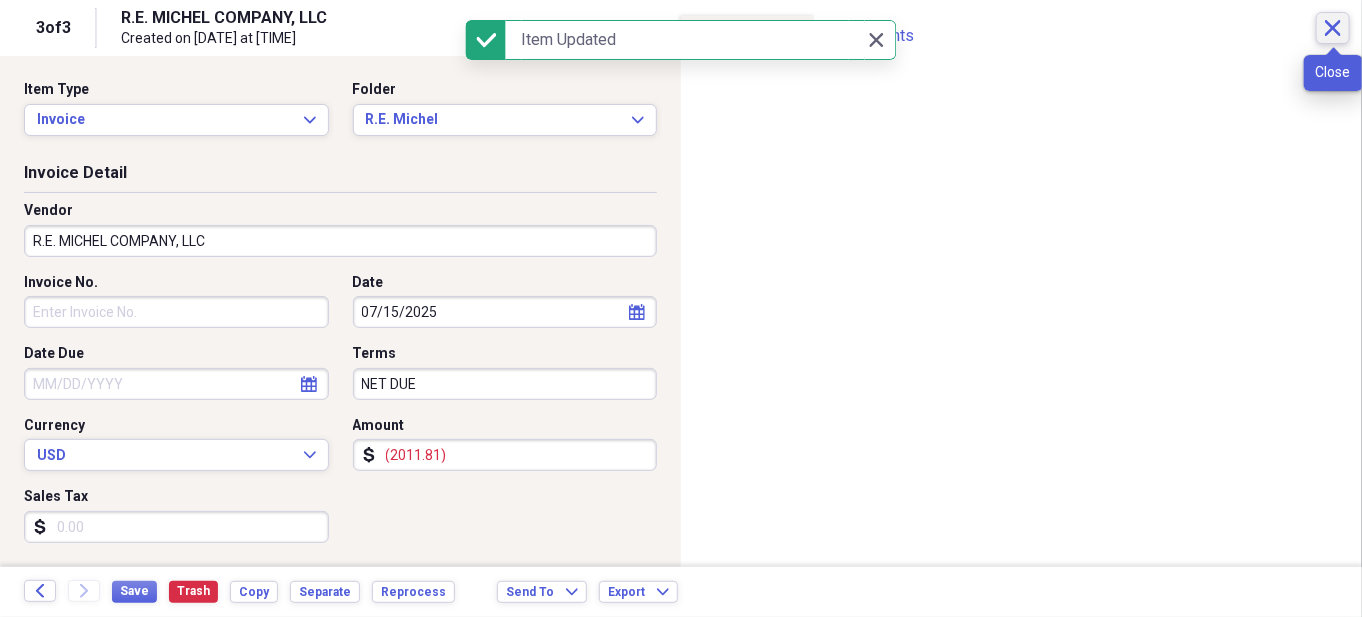click on "Close" 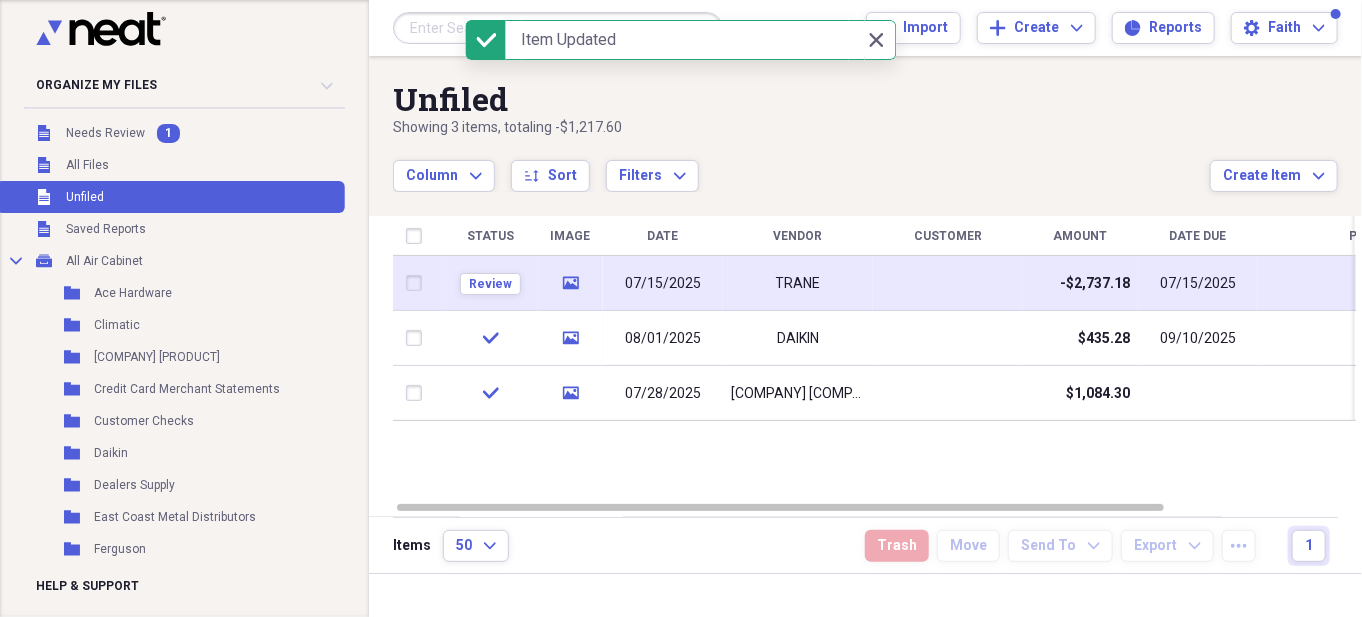 click at bounding box center (948, 283) 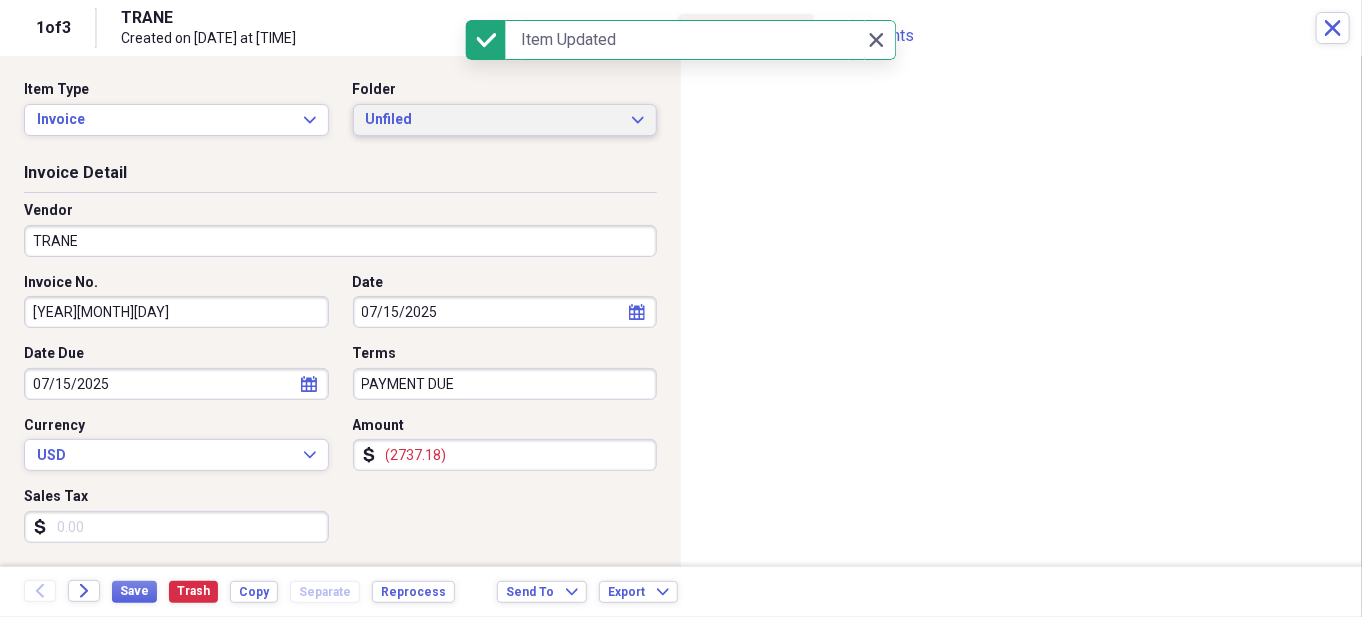 click on "Unfiled" at bounding box center (493, 120) 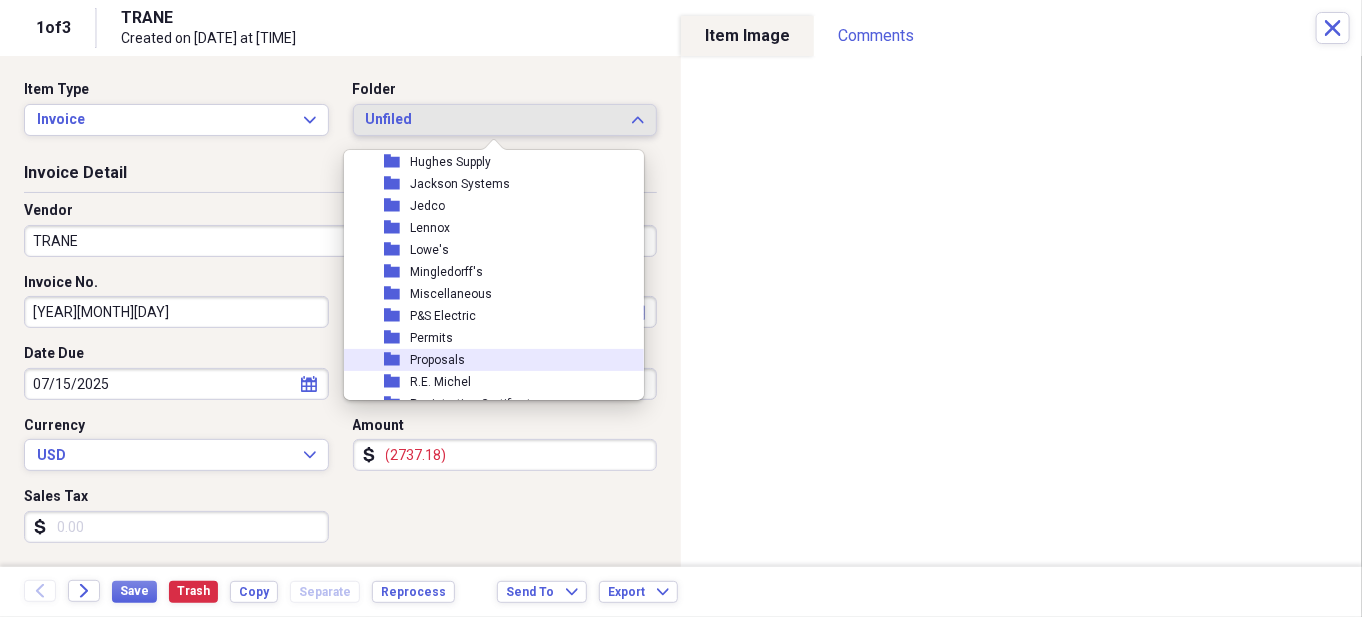scroll, scrollTop: 400, scrollLeft: 0, axis: vertical 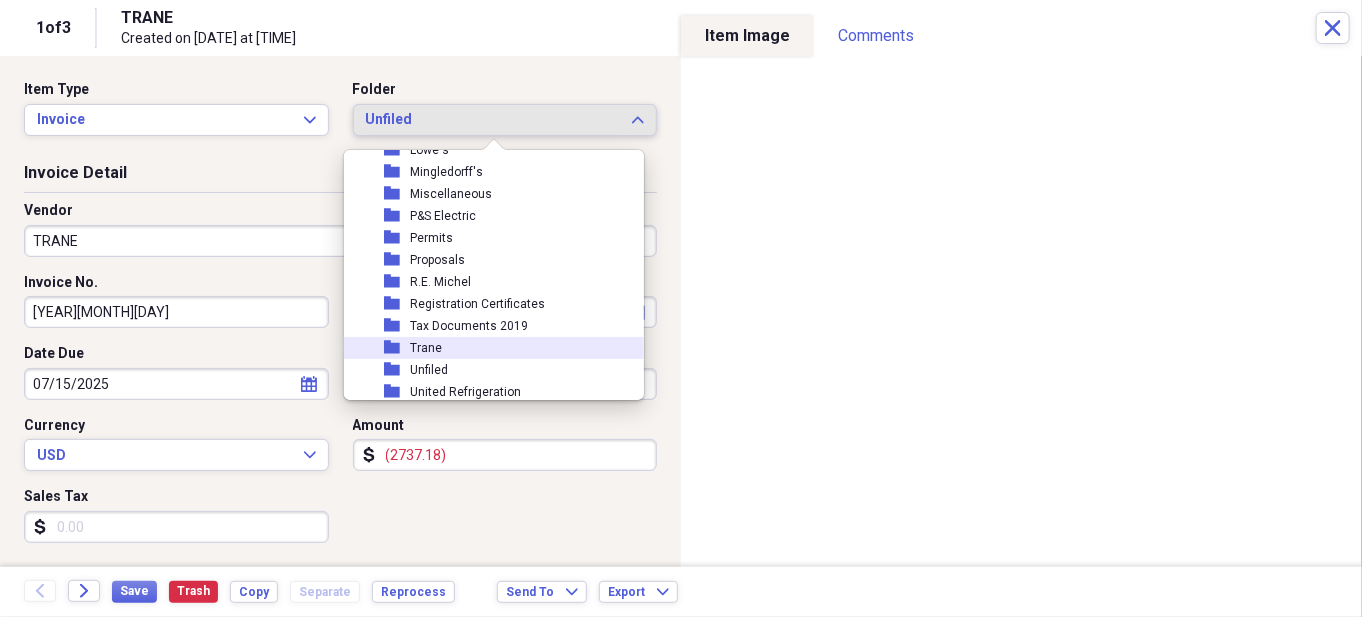click on "Trane" at bounding box center (426, 348) 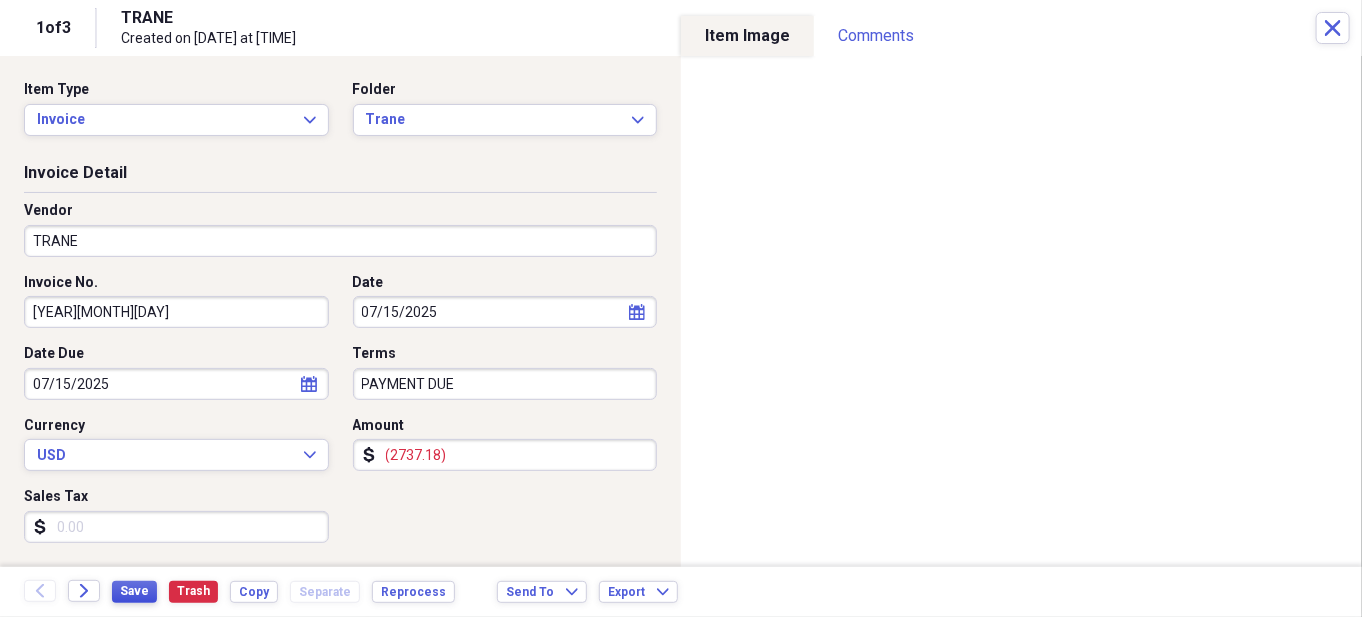 click on "Save" at bounding box center (134, 591) 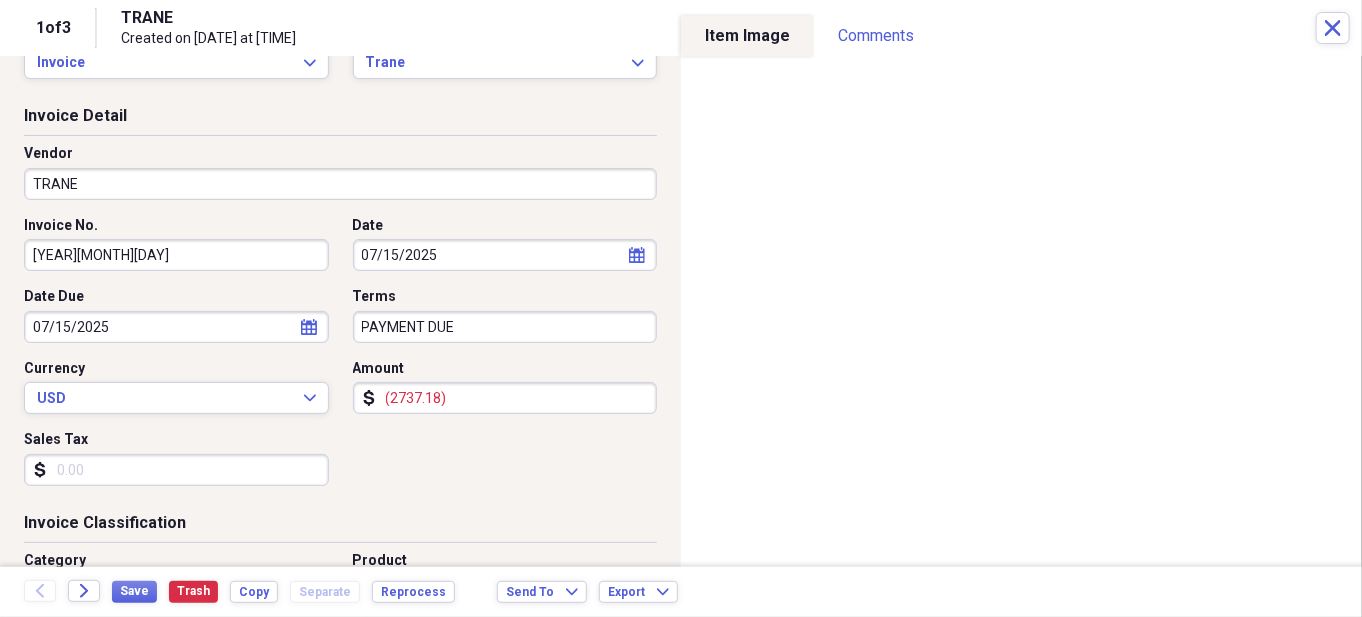 scroll, scrollTop: 100, scrollLeft: 0, axis: vertical 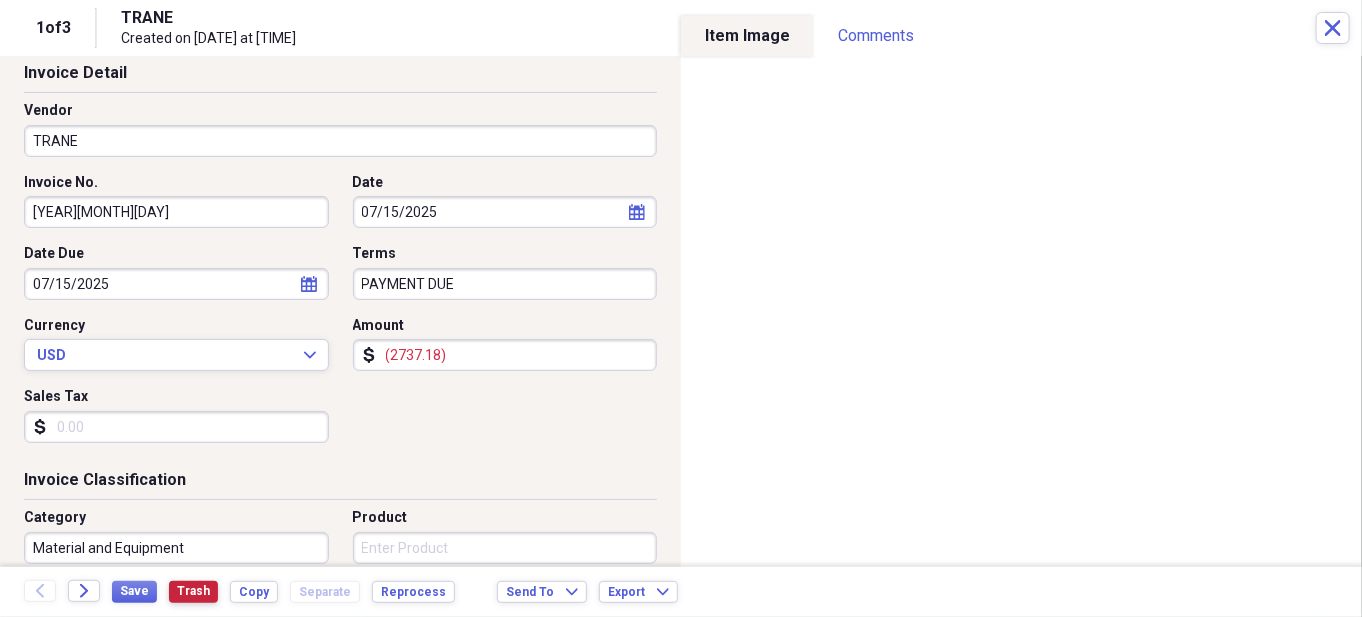 click on "Trash" at bounding box center [193, 591] 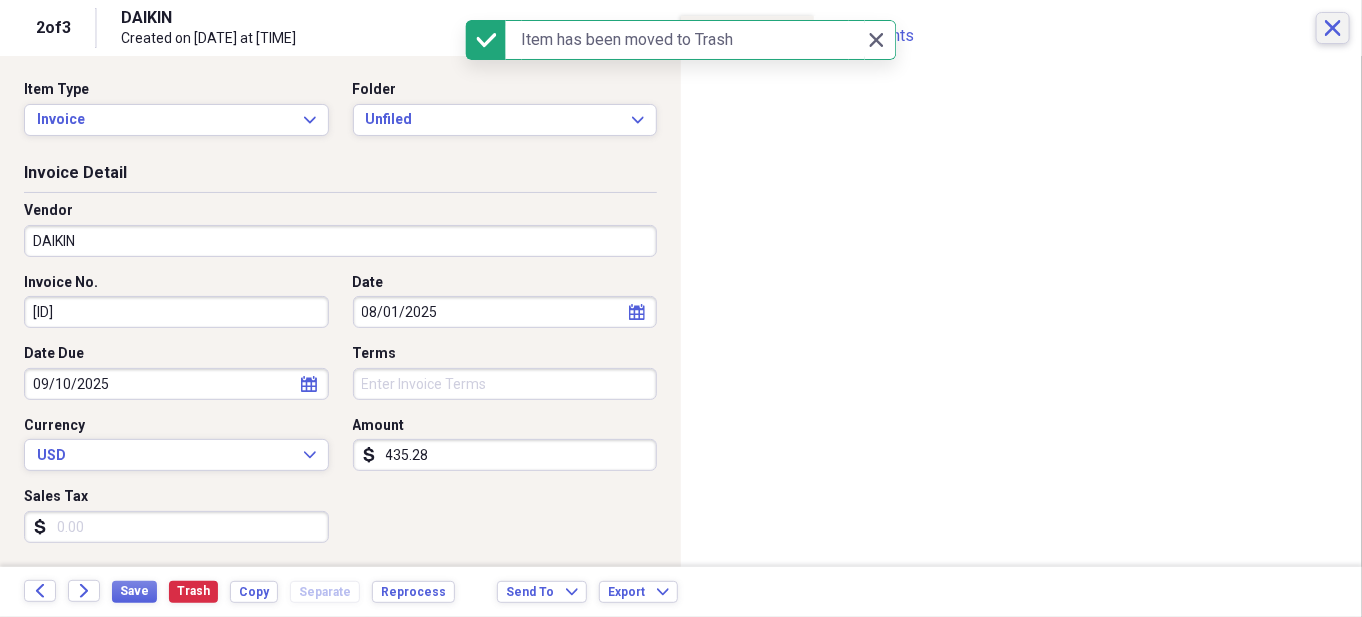 click on "Close" 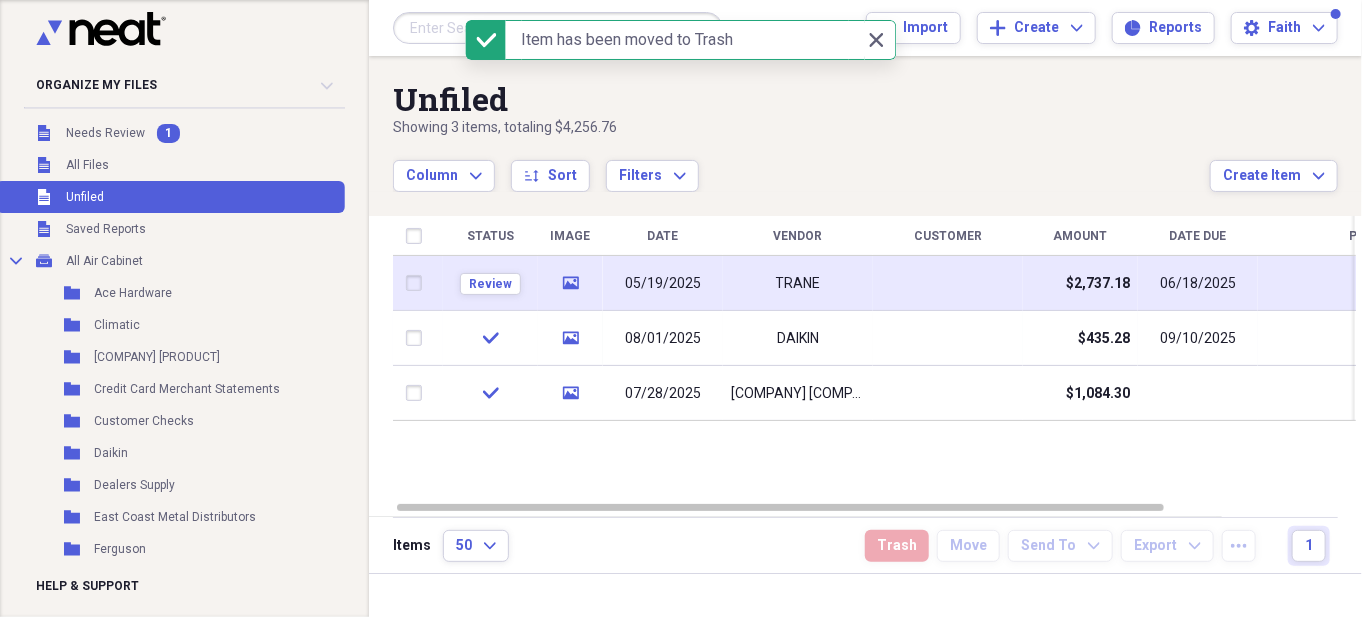 click on "TRANE" at bounding box center [798, 284] 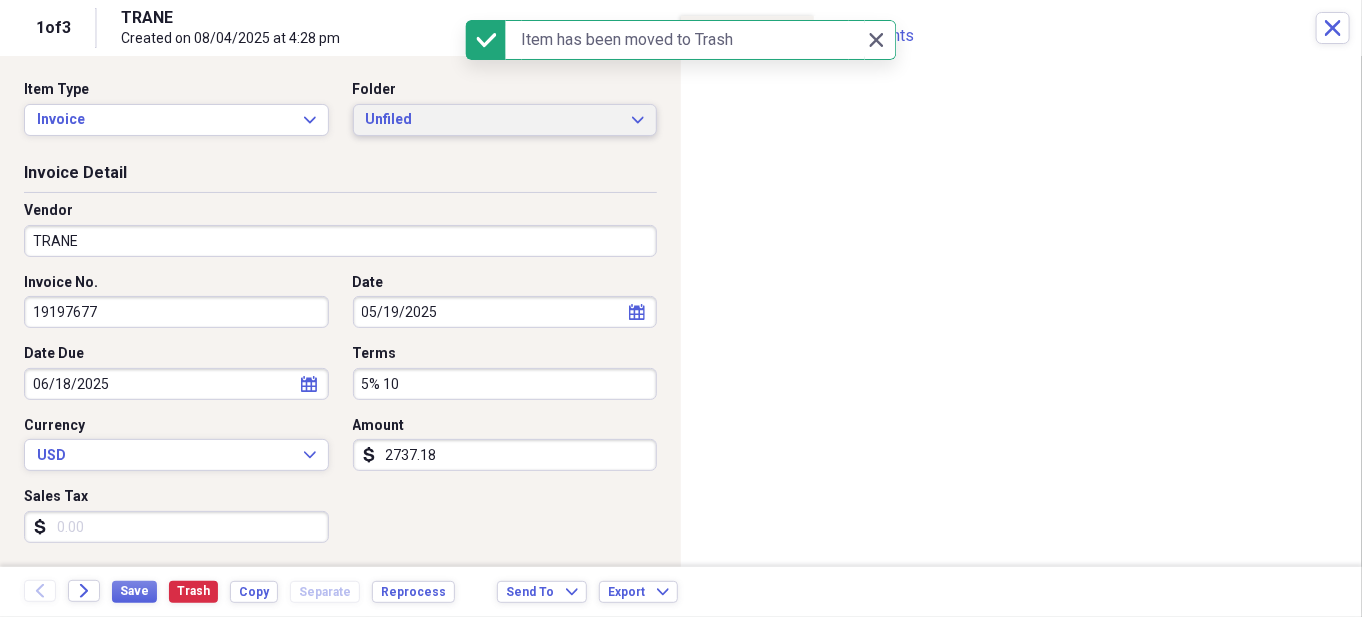 click on "Unfiled" at bounding box center [493, 120] 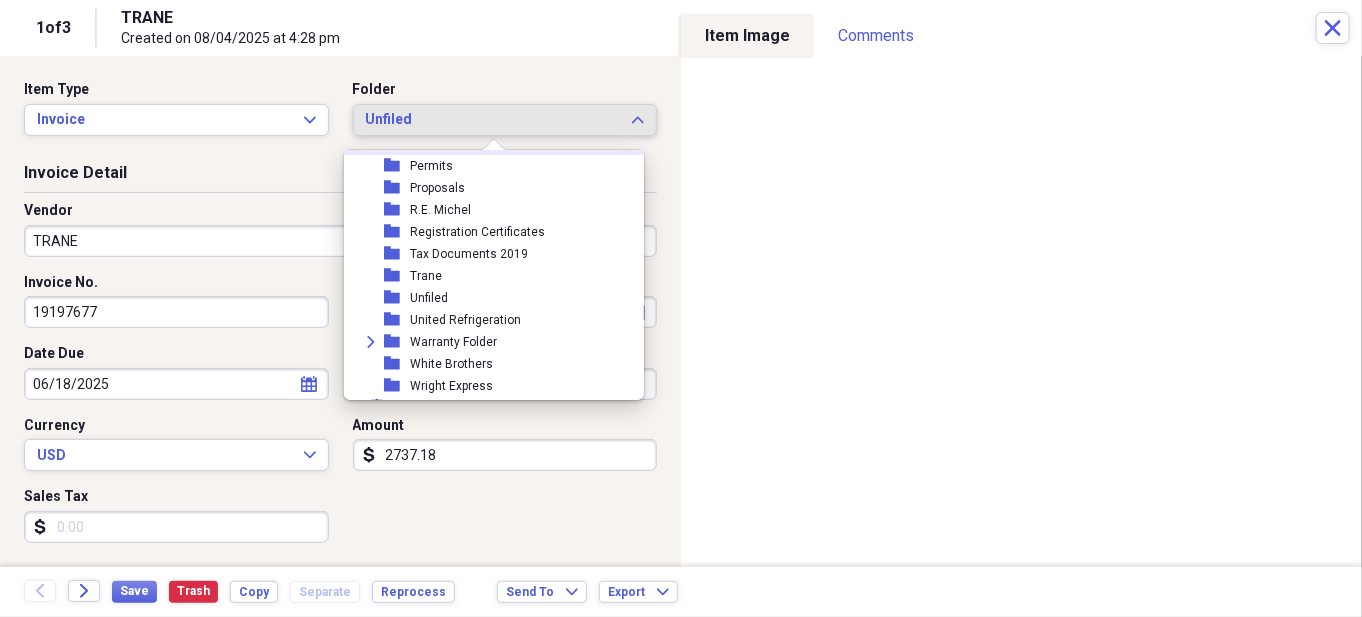 scroll, scrollTop: 500, scrollLeft: 0, axis: vertical 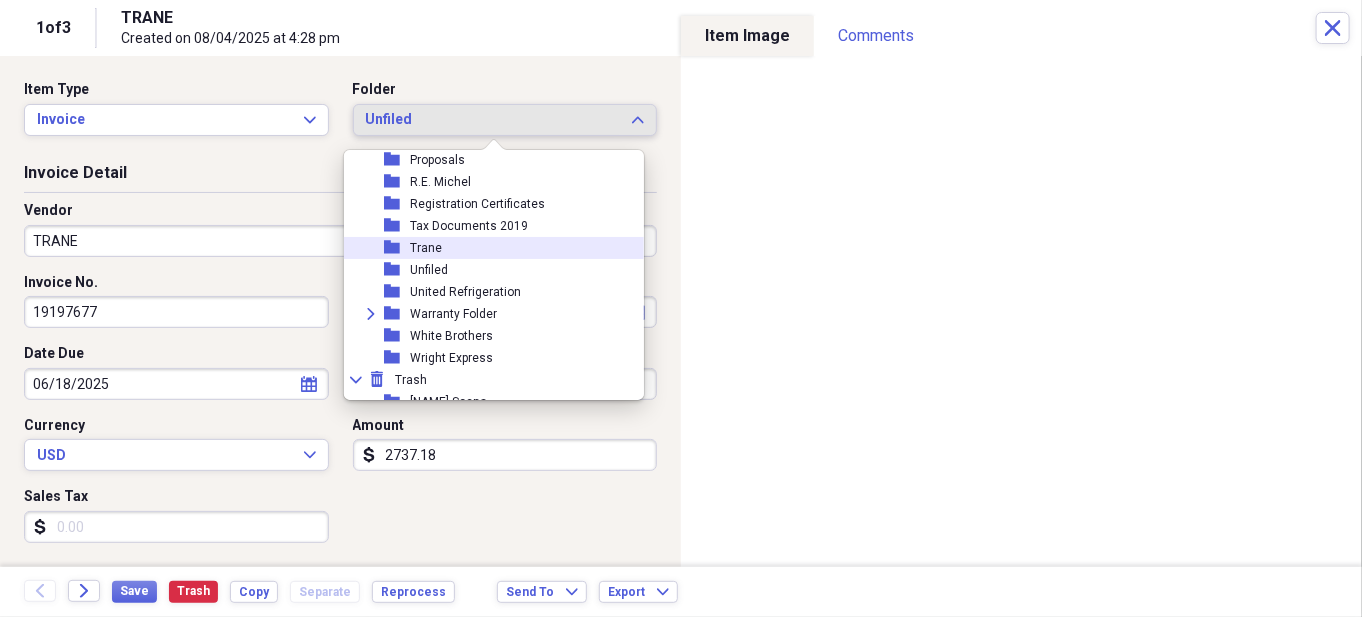 click on "Trane" at bounding box center [426, 248] 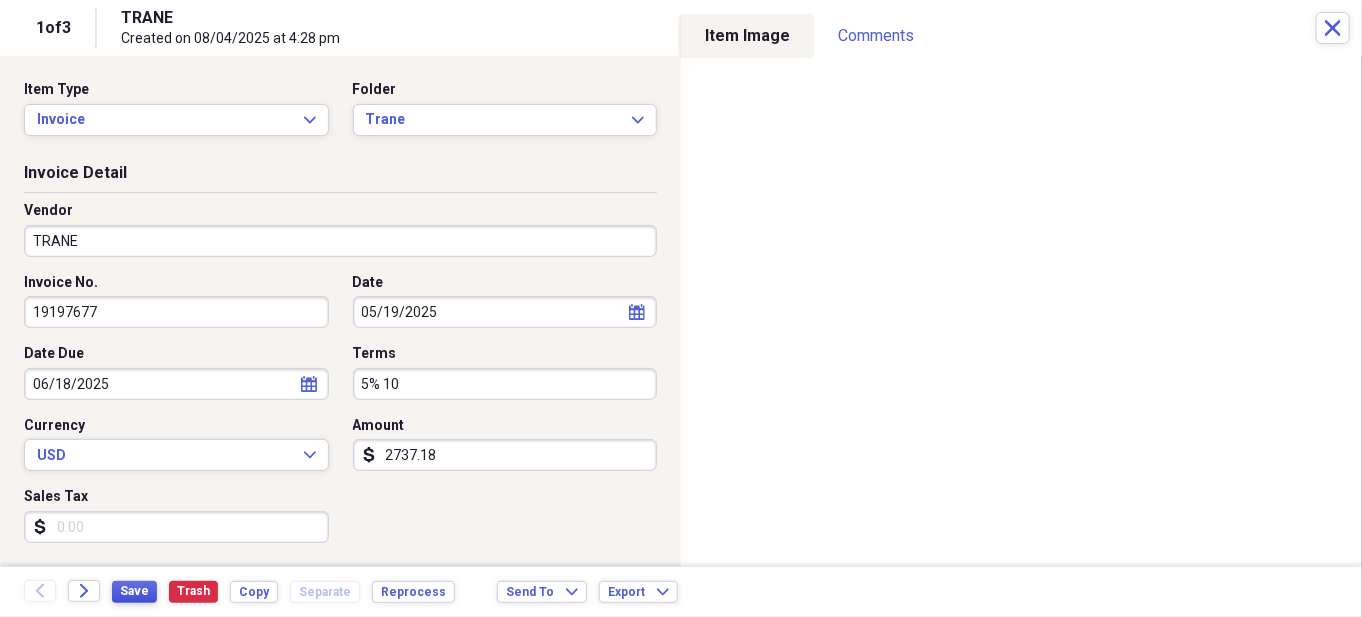click on "Save" at bounding box center (134, 591) 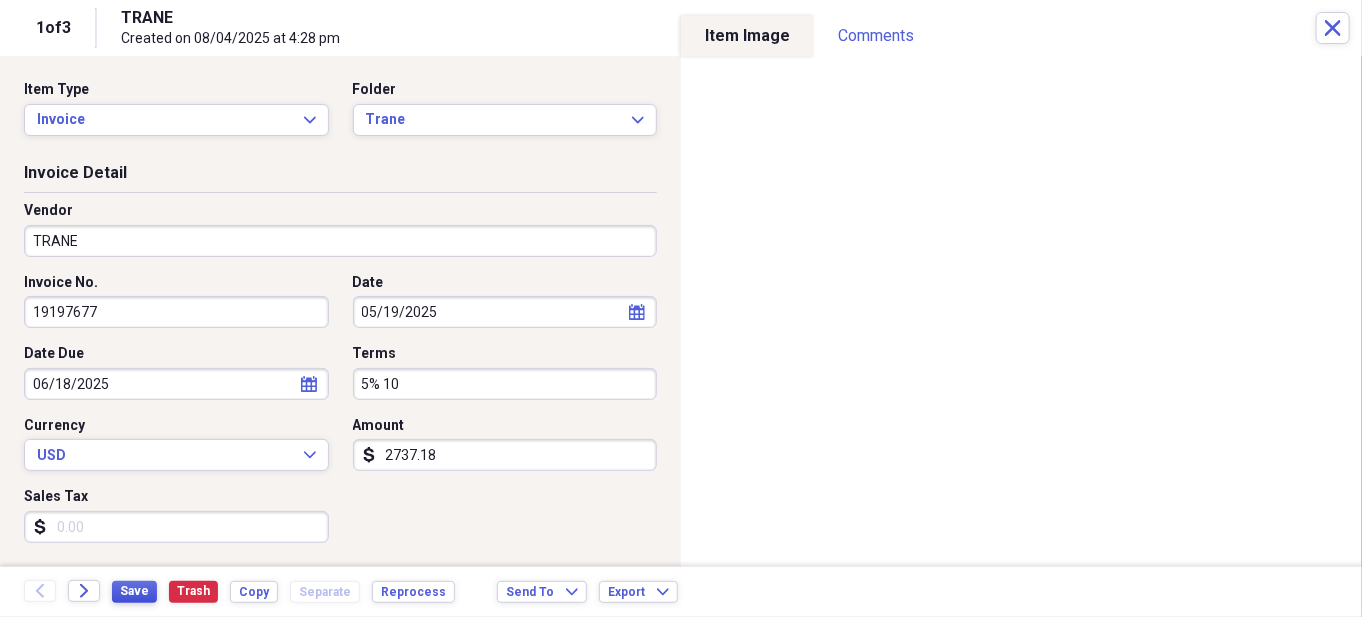 click on "Save" at bounding box center [134, 591] 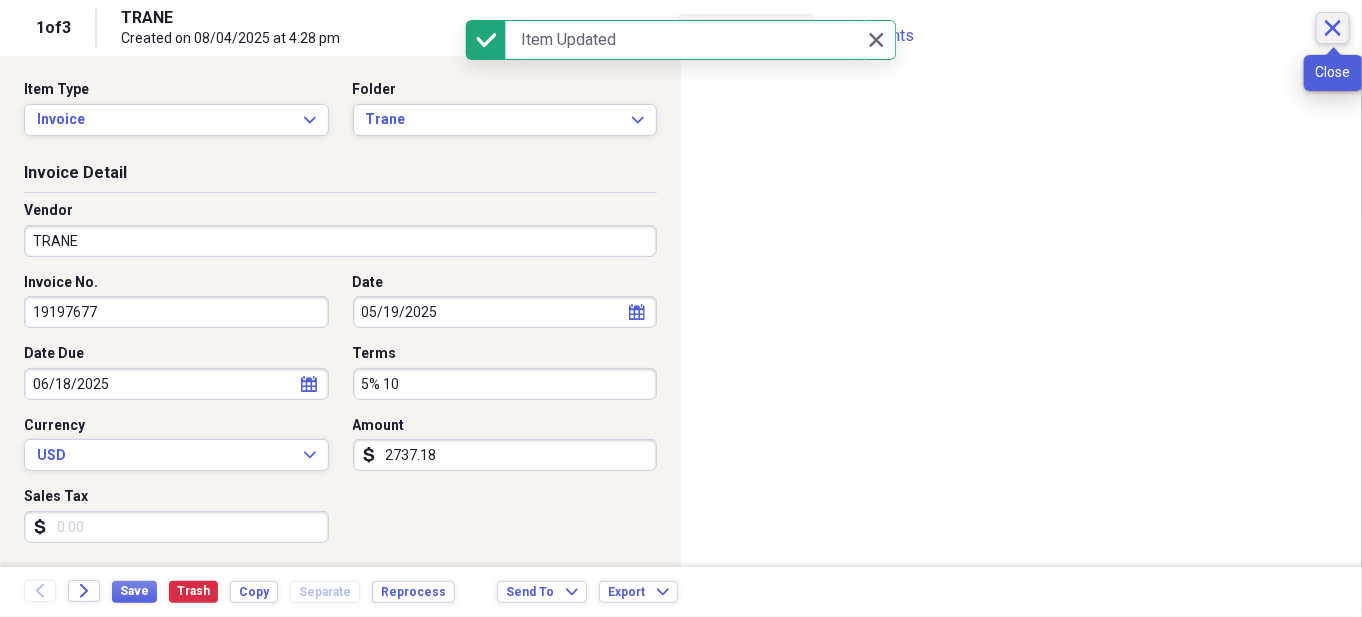 click 